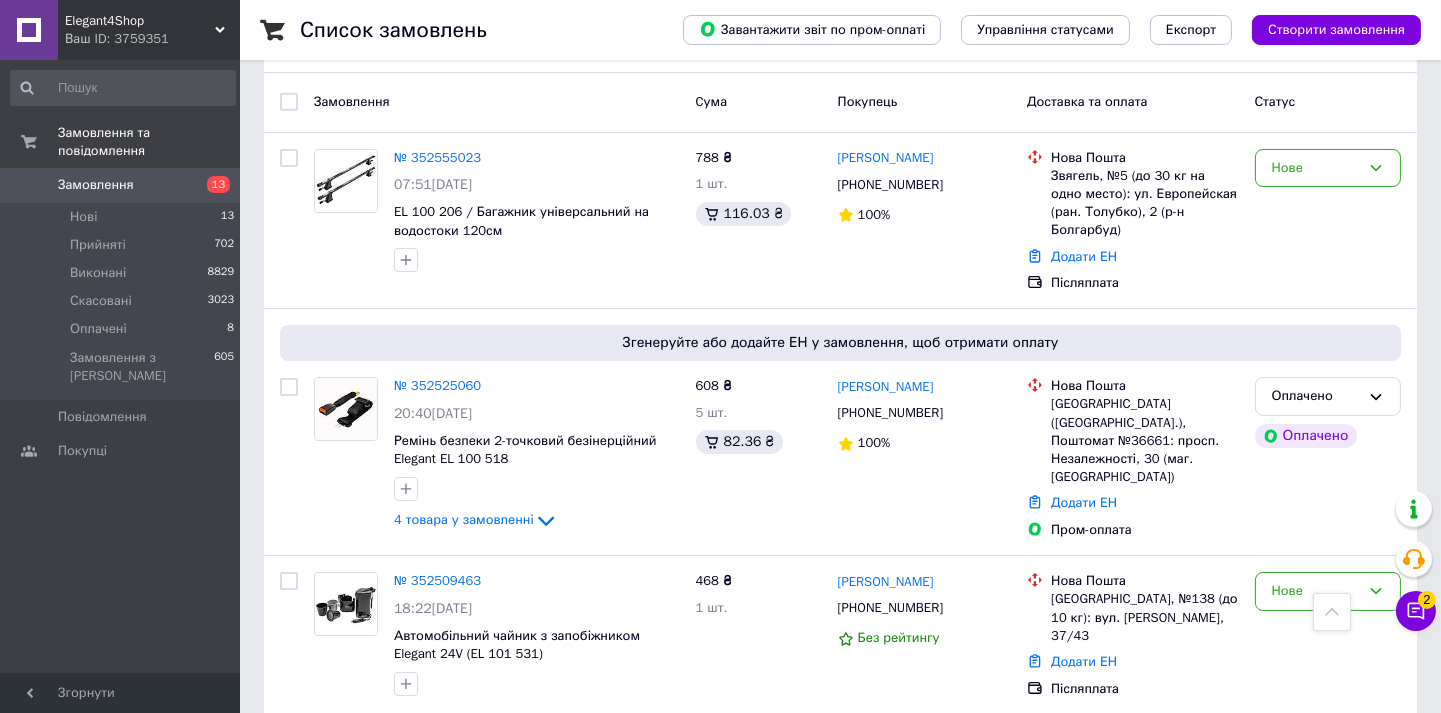 scroll, scrollTop: 888, scrollLeft: 0, axis: vertical 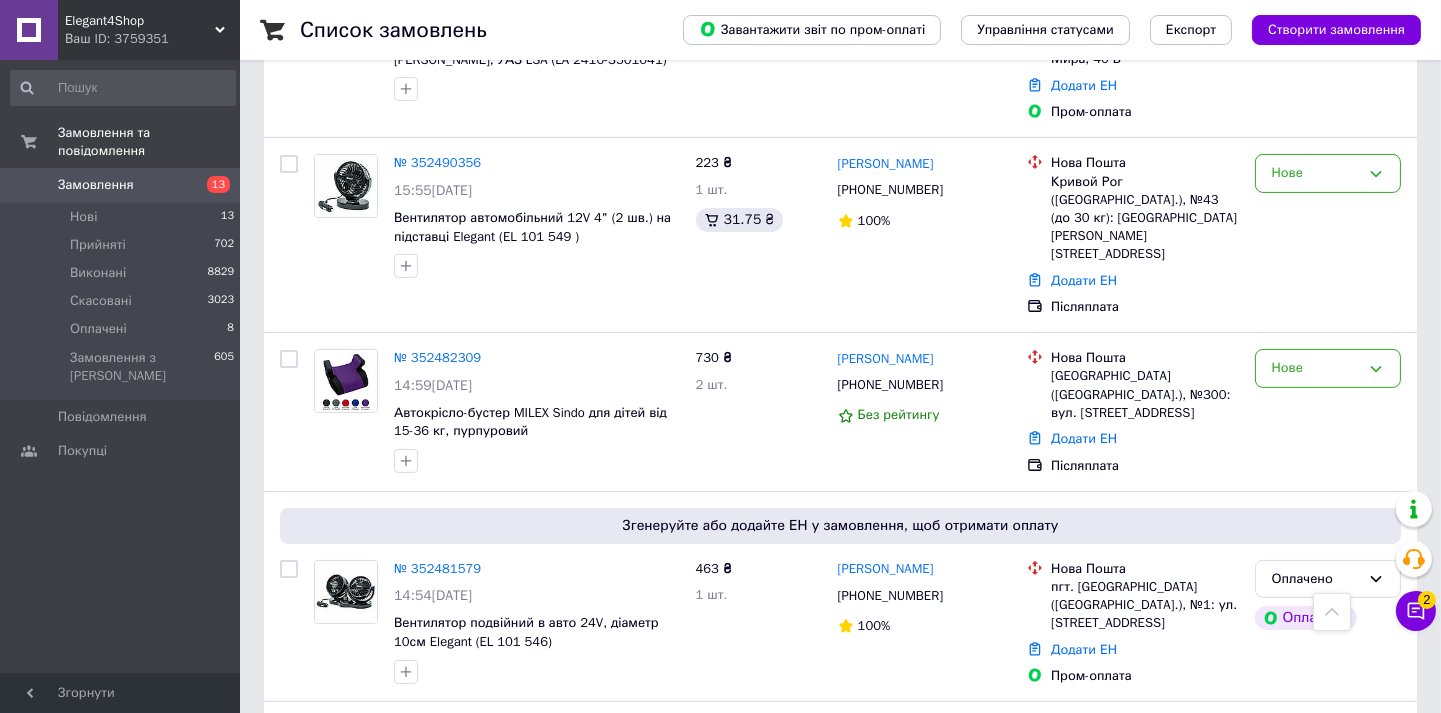 click on "Чат з покупцем 2" at bounding box center (1416, 611) 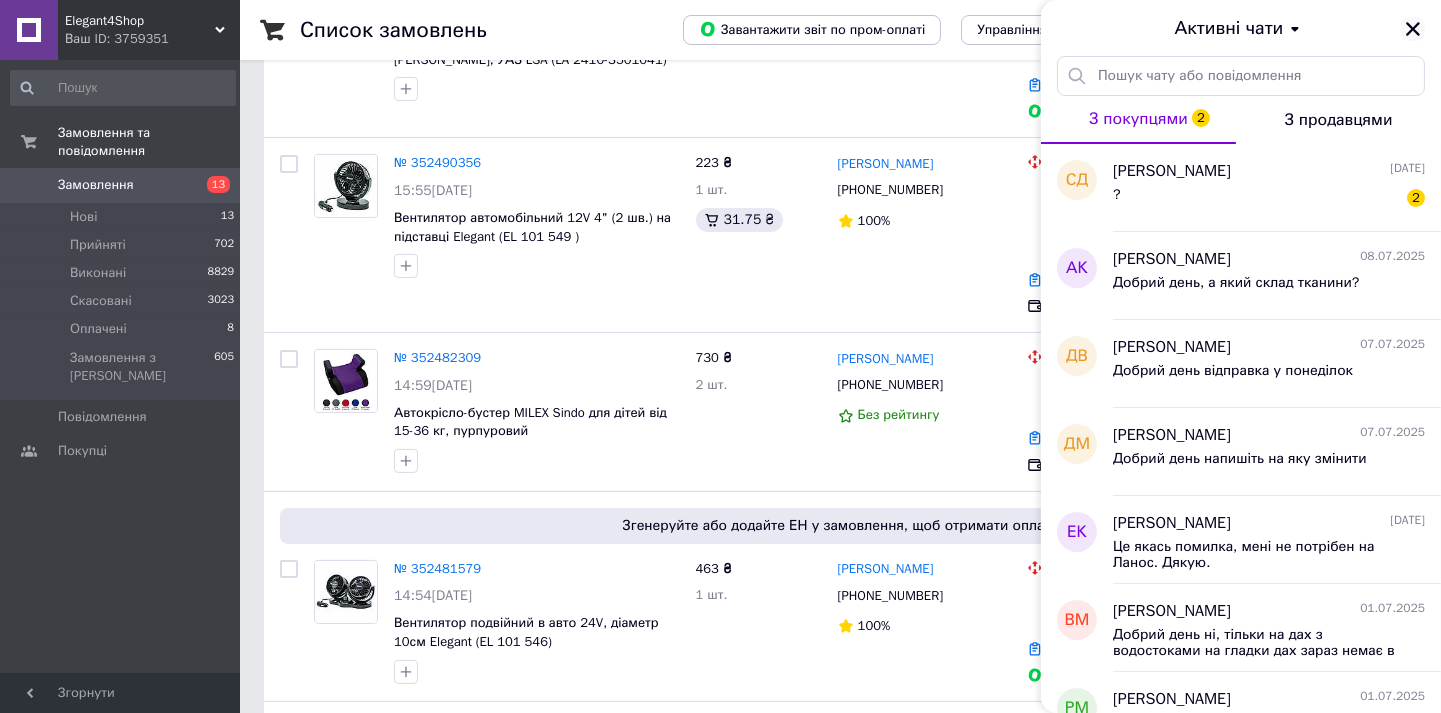 click 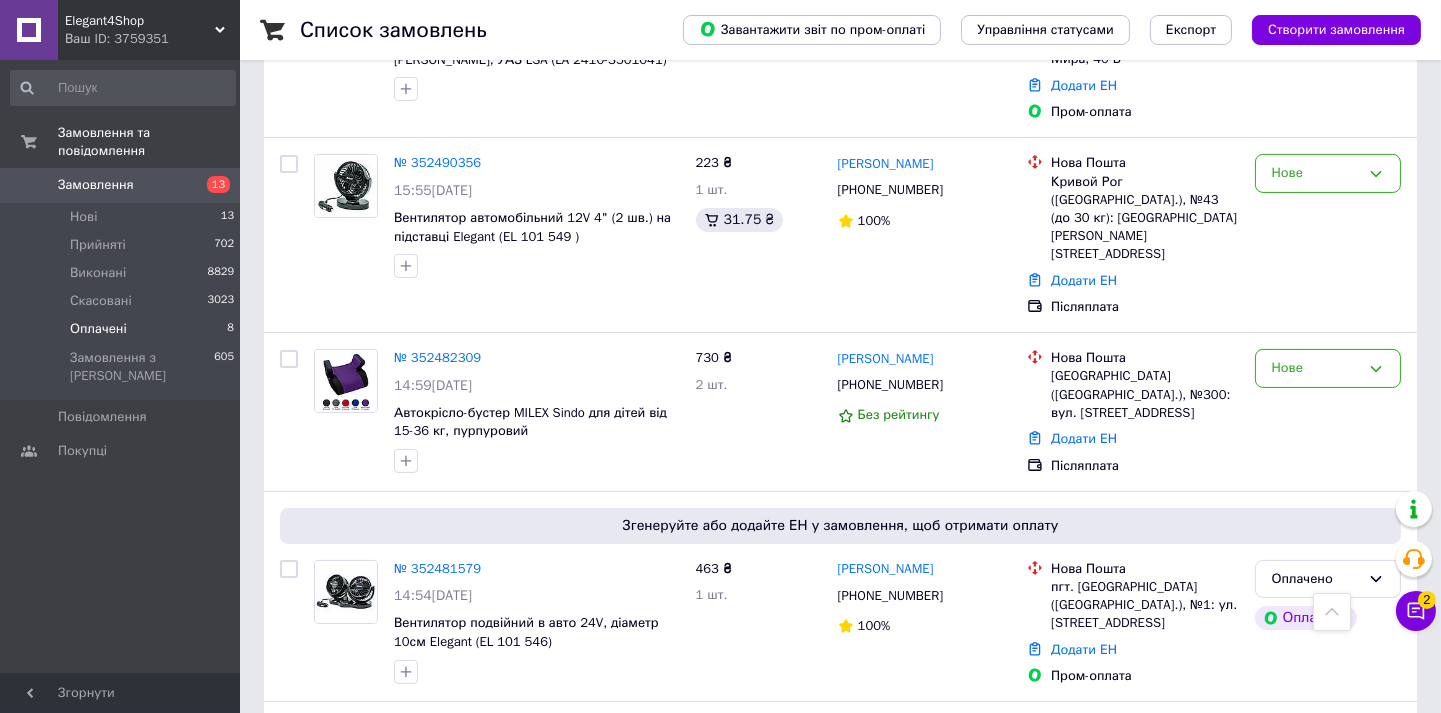 click on "Оплачені" at bounding box center [98, 329] 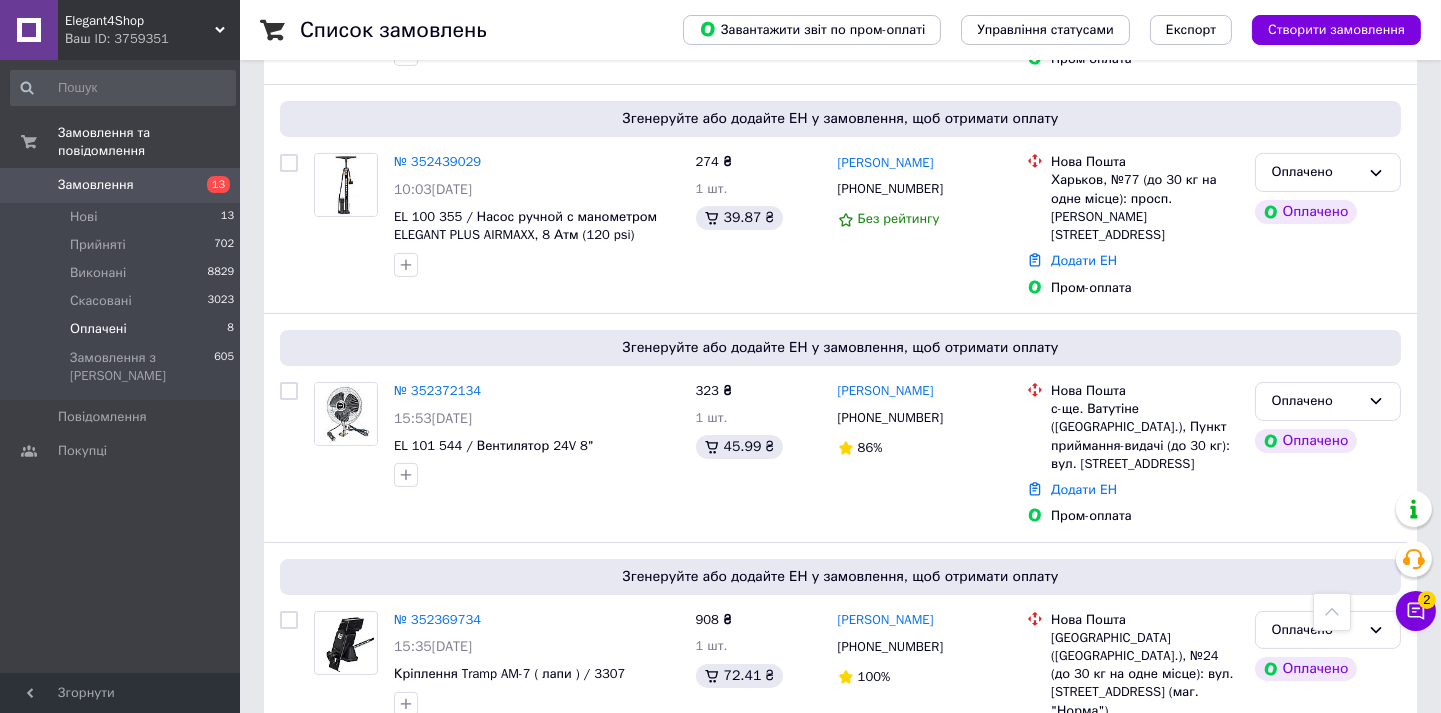 scroll, scrollTop: 1277, scrollLeft: 0, axis: vertical 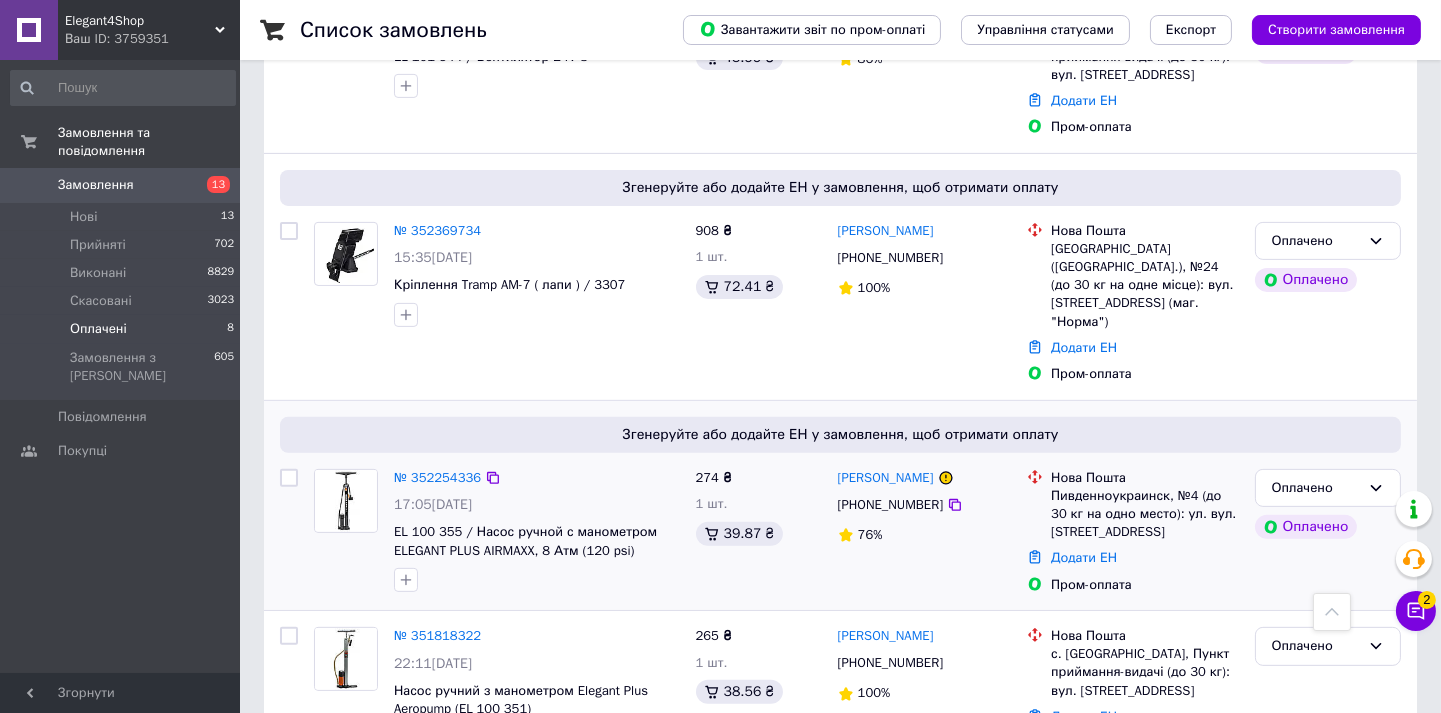 click at bounding box center [289, 532] 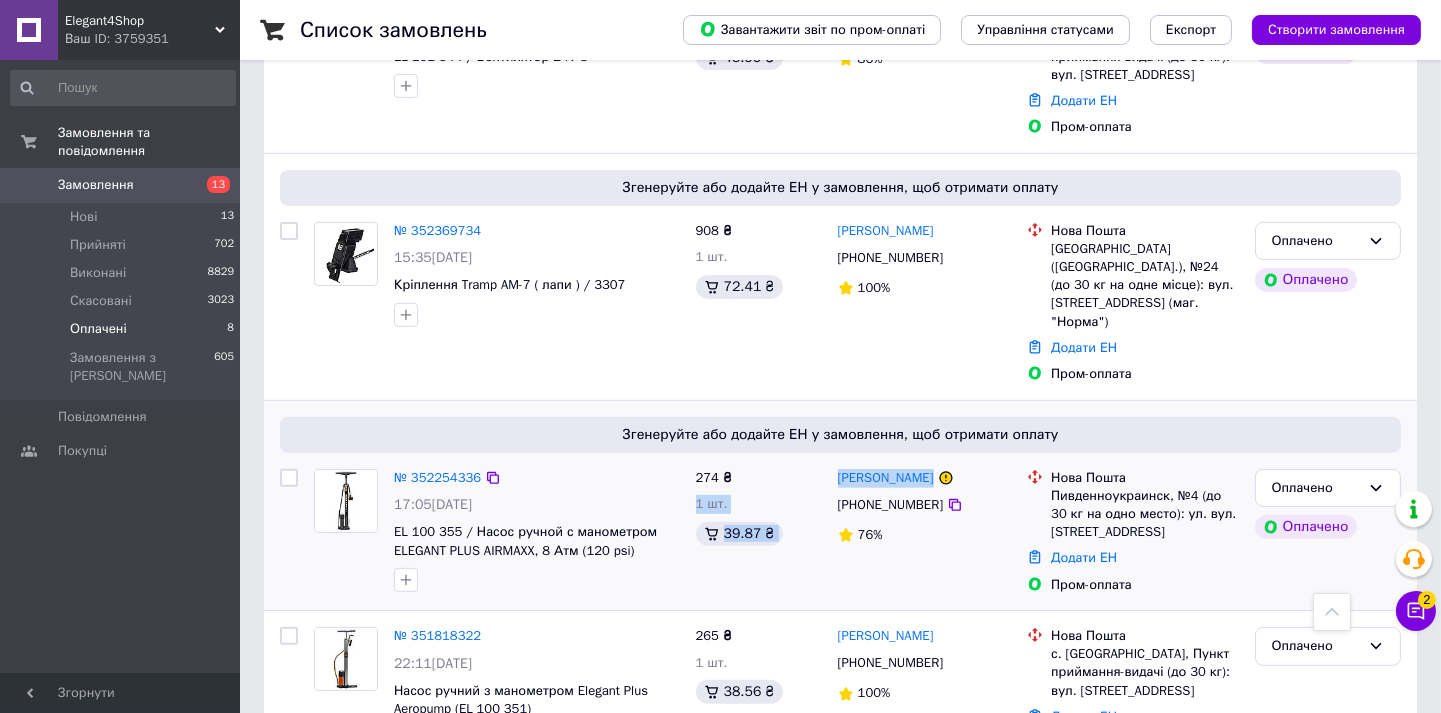 drag, startPoint x: 963, startPoint y: 396, endPoint x: 820, endPoint y: 402, distance: 143.12582 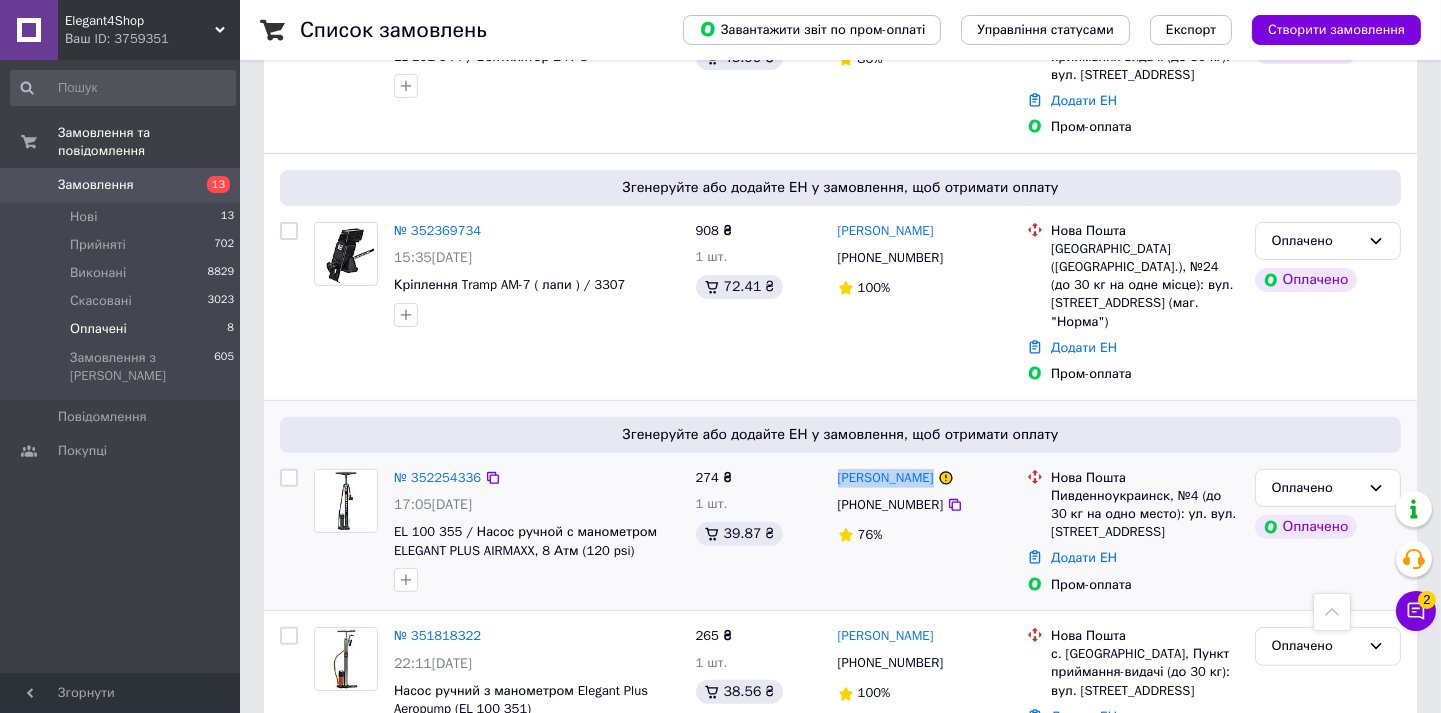drag, startPoint x: 830, startPoint y: 400, endPoint x: 924, endPoint y: 411, distance: 94.641426 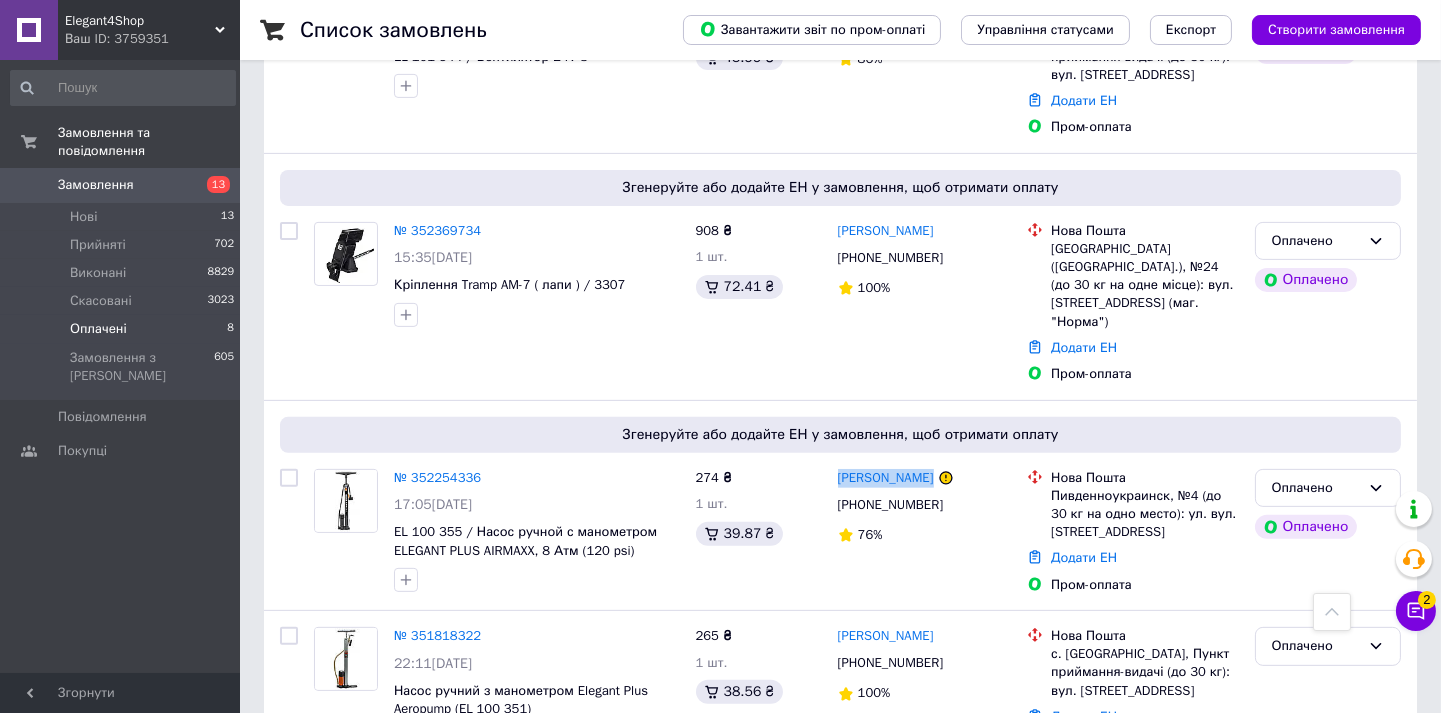 copy on "Иван Саттаров" 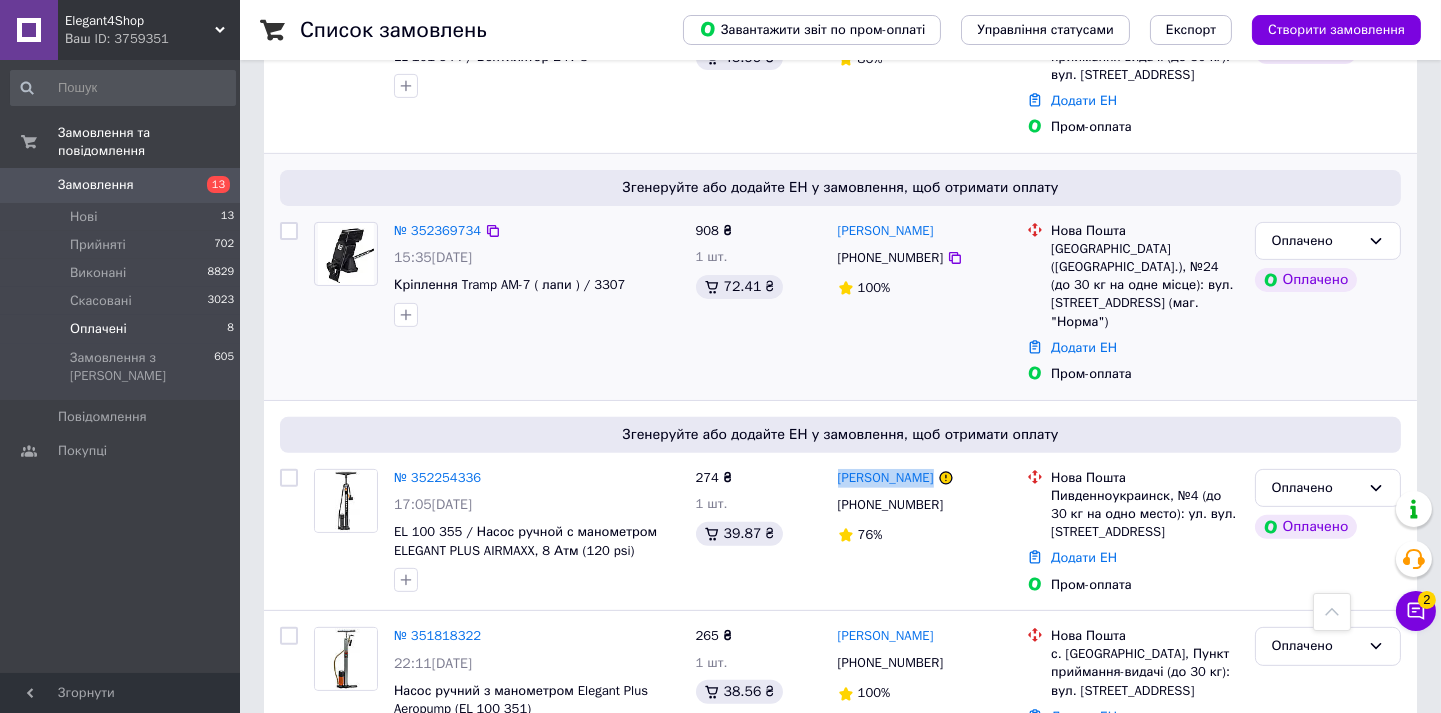 copy on "Иван Саттаров" 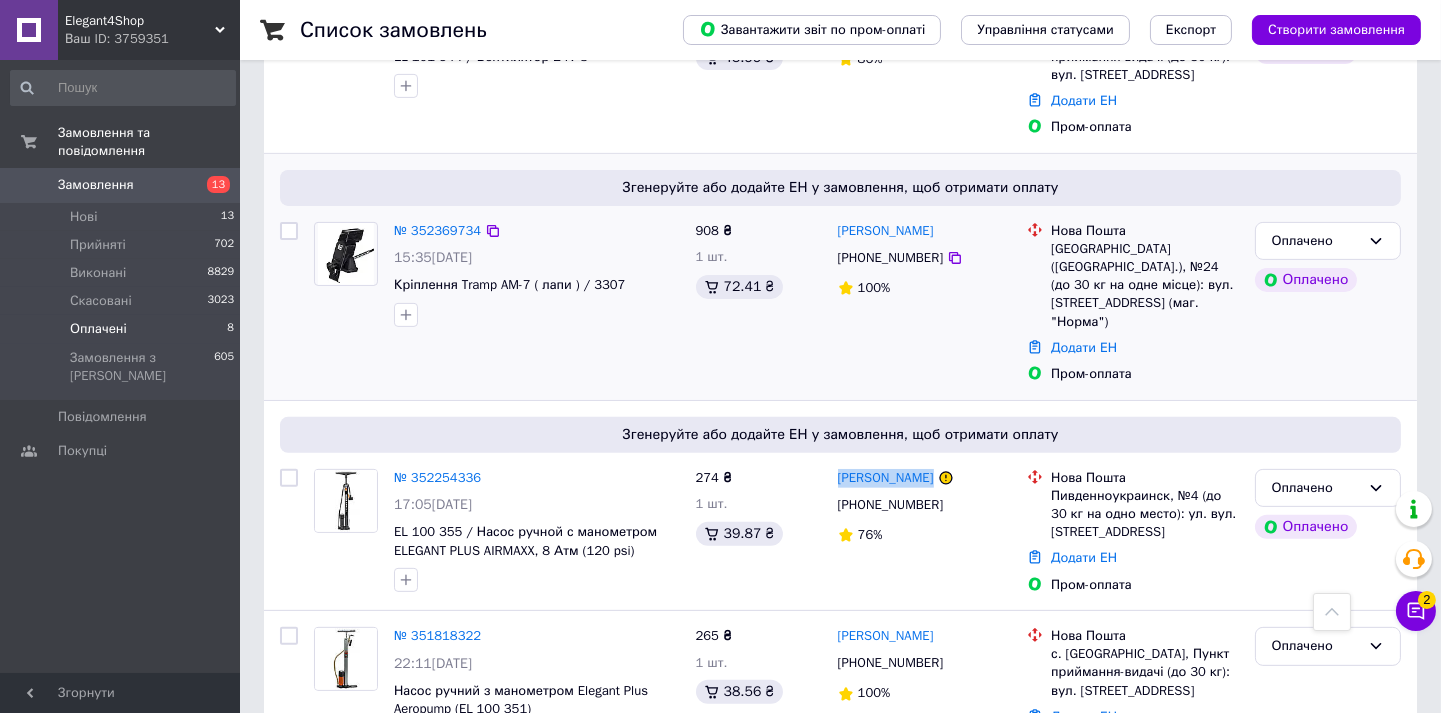 scroll, scrollTop: 1166, scrollLeft: 0, axis: vertical 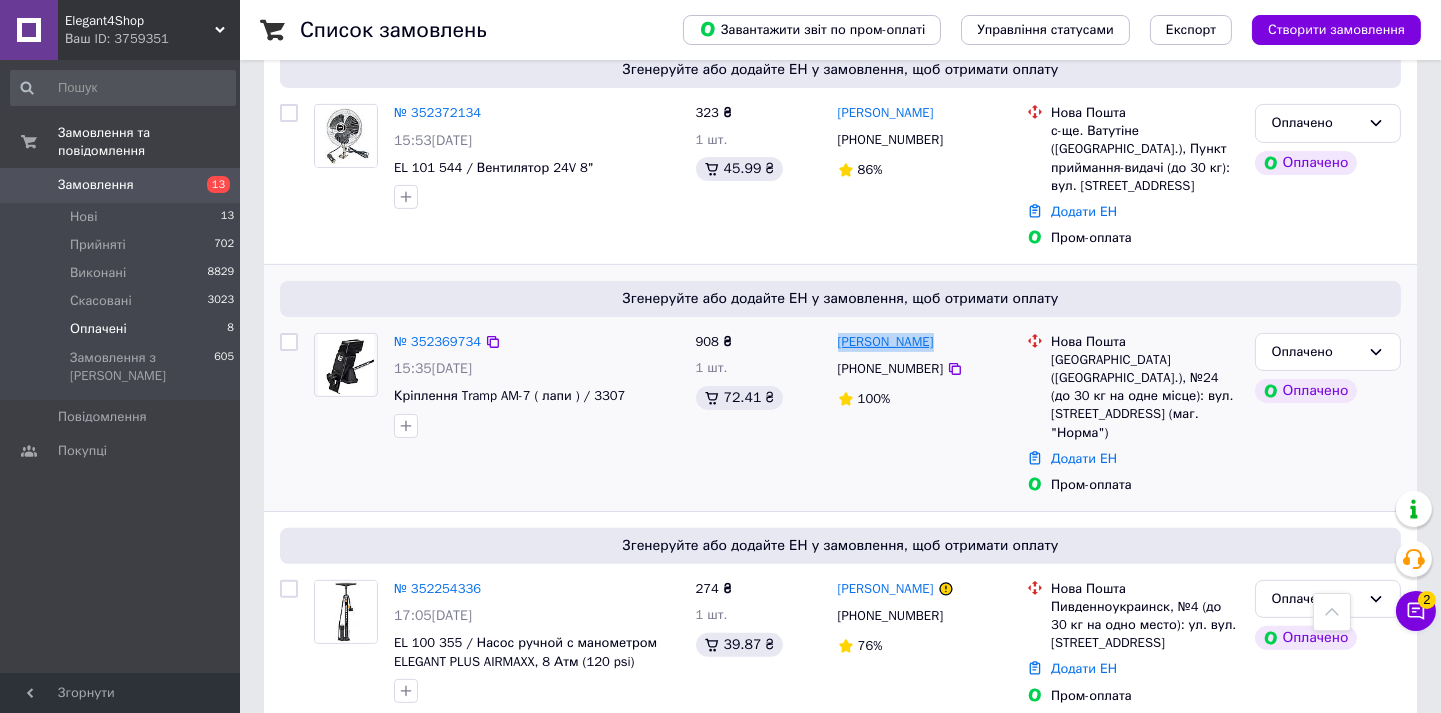 drag, startPoint x: 945, startPoint y: 285, endPoint x: 841, endPoint y: 285, distance: 104 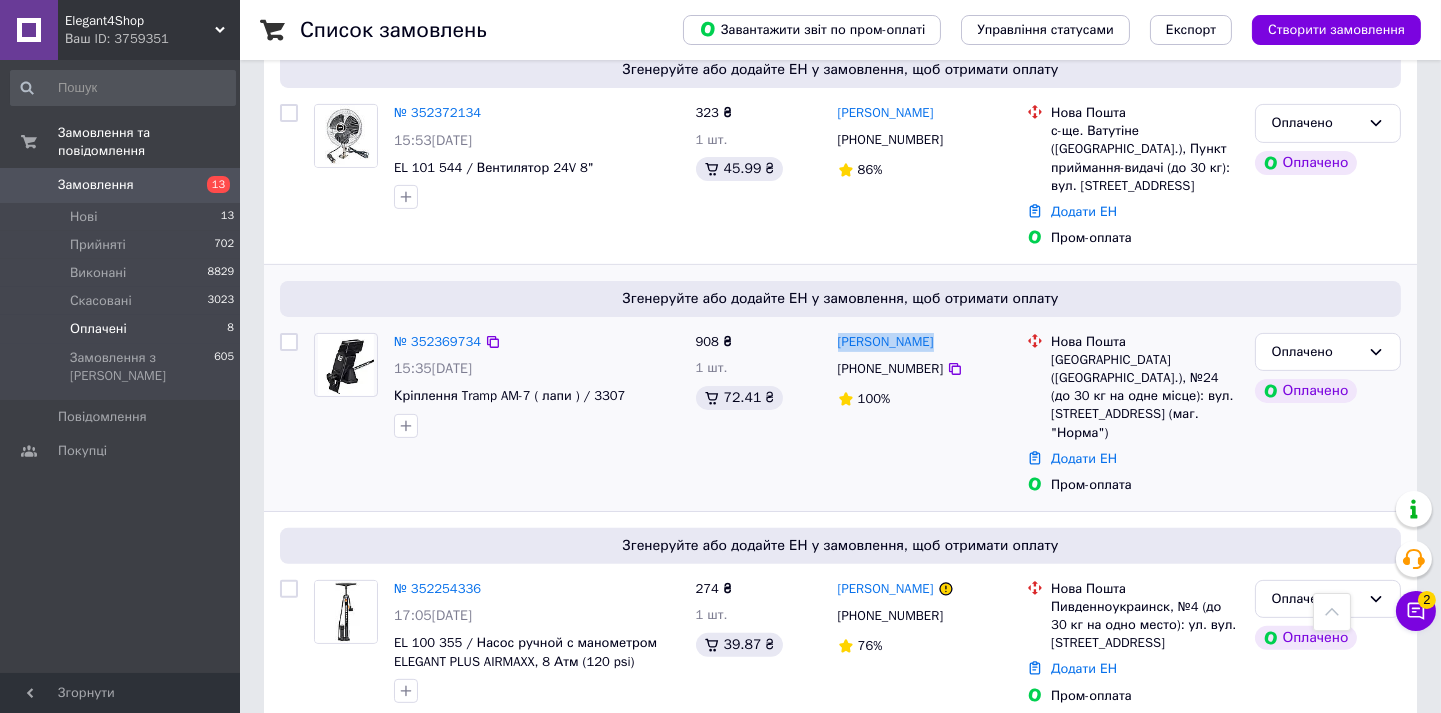 copy on "Тарас Ковалюк" 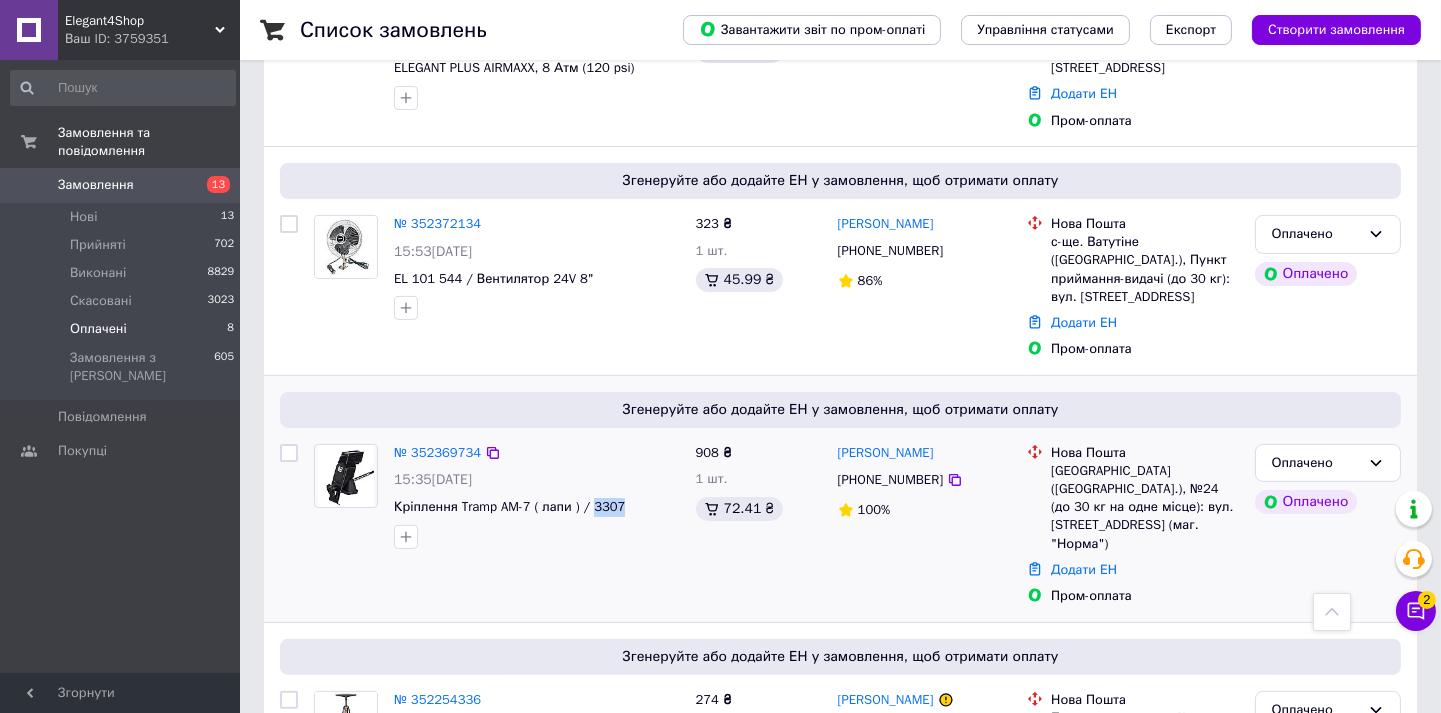drag, startPoint x: 626, startPoint y: 447, endPoint x: 591, endPoint y: 455, distance: 35.902645 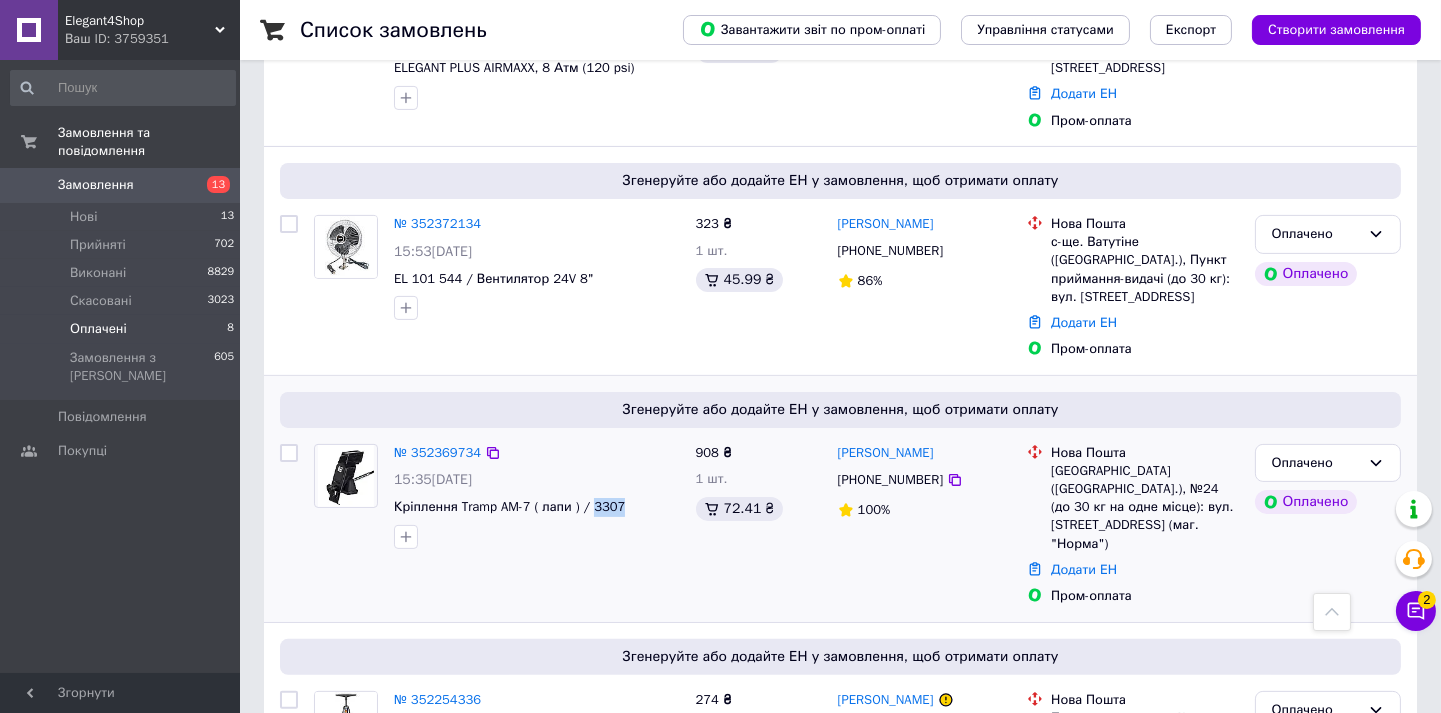 click on "Кріплення  Tramp AM-7 ( лапи ) / 3307" at bounding box center [537, 507] 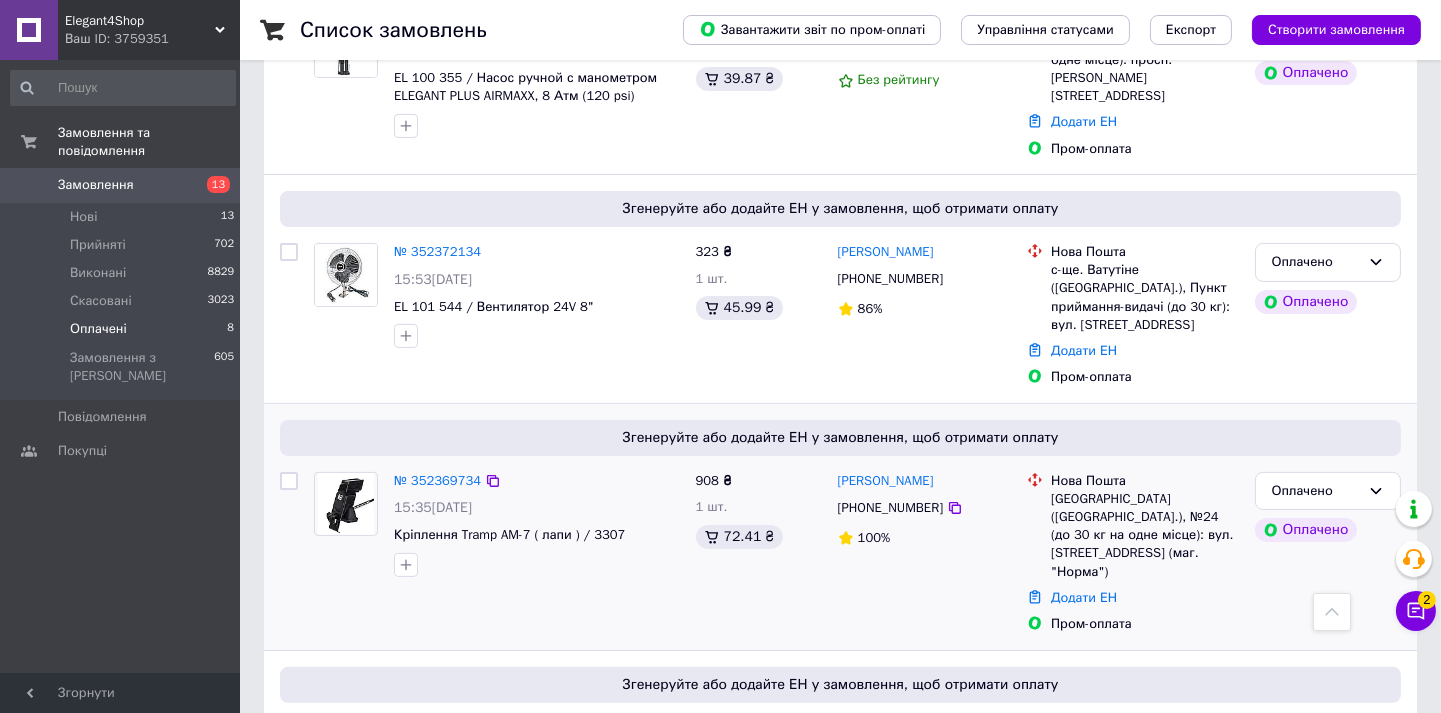 scroll, scrollTop: 1083, scrollLeft: 0, axis: vertical 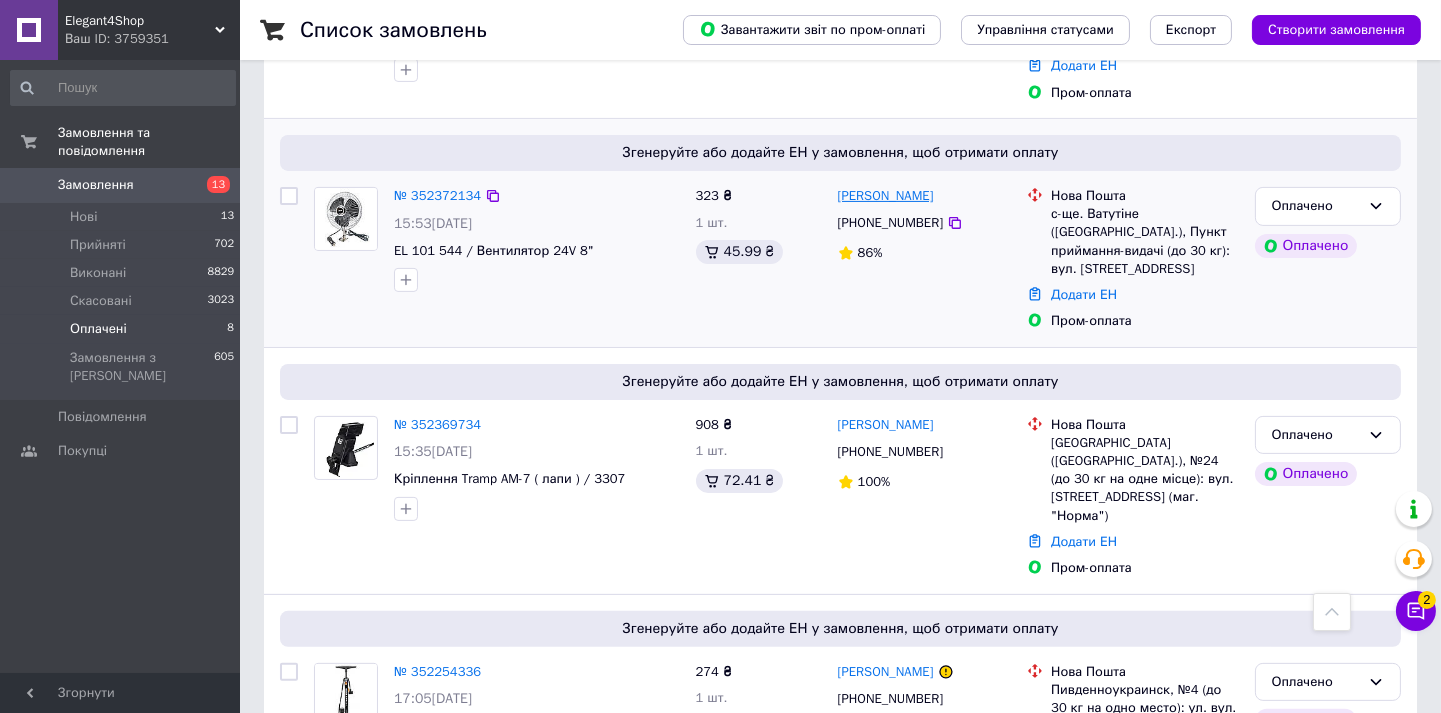 drag, startPoint x: 956, startPoint y: 162, endPoint x: 840, endPoint y: 155, distance: 116.21101 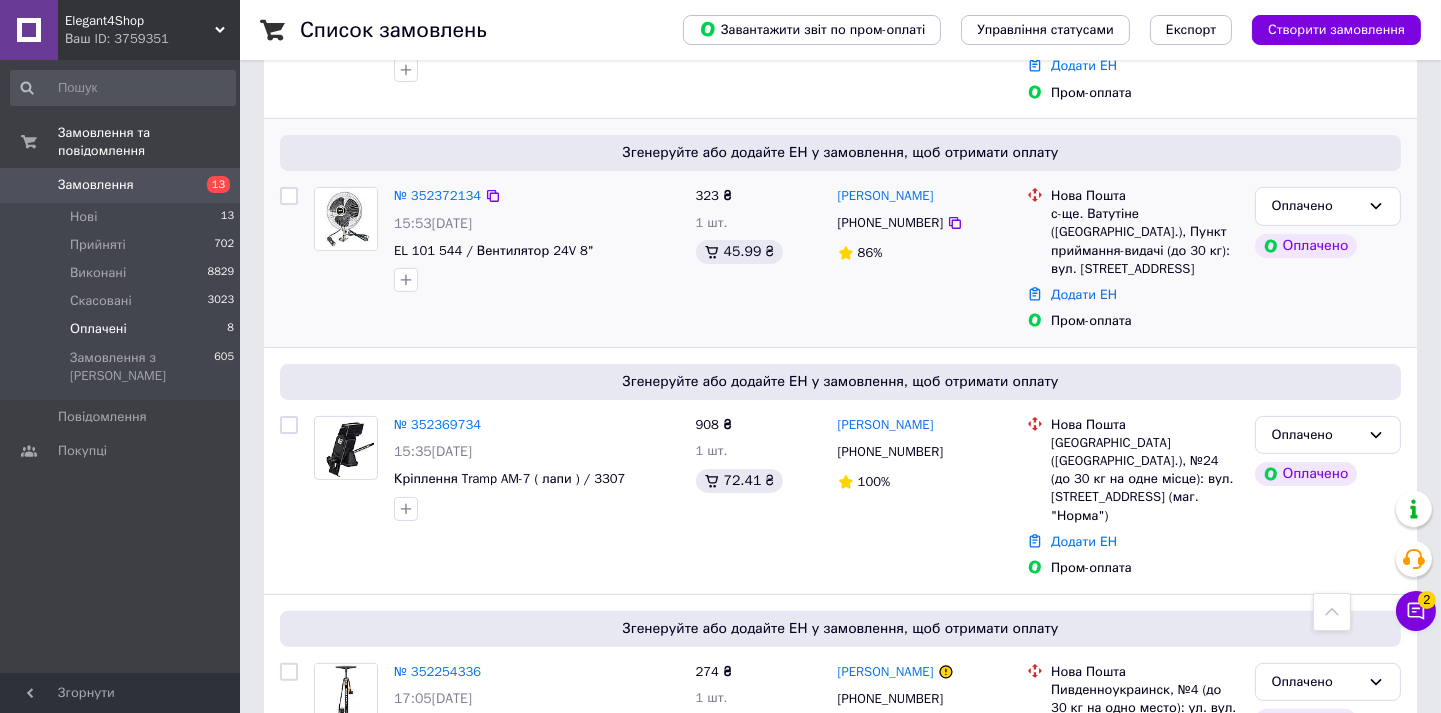 copy on "Олег Плугатирьов" 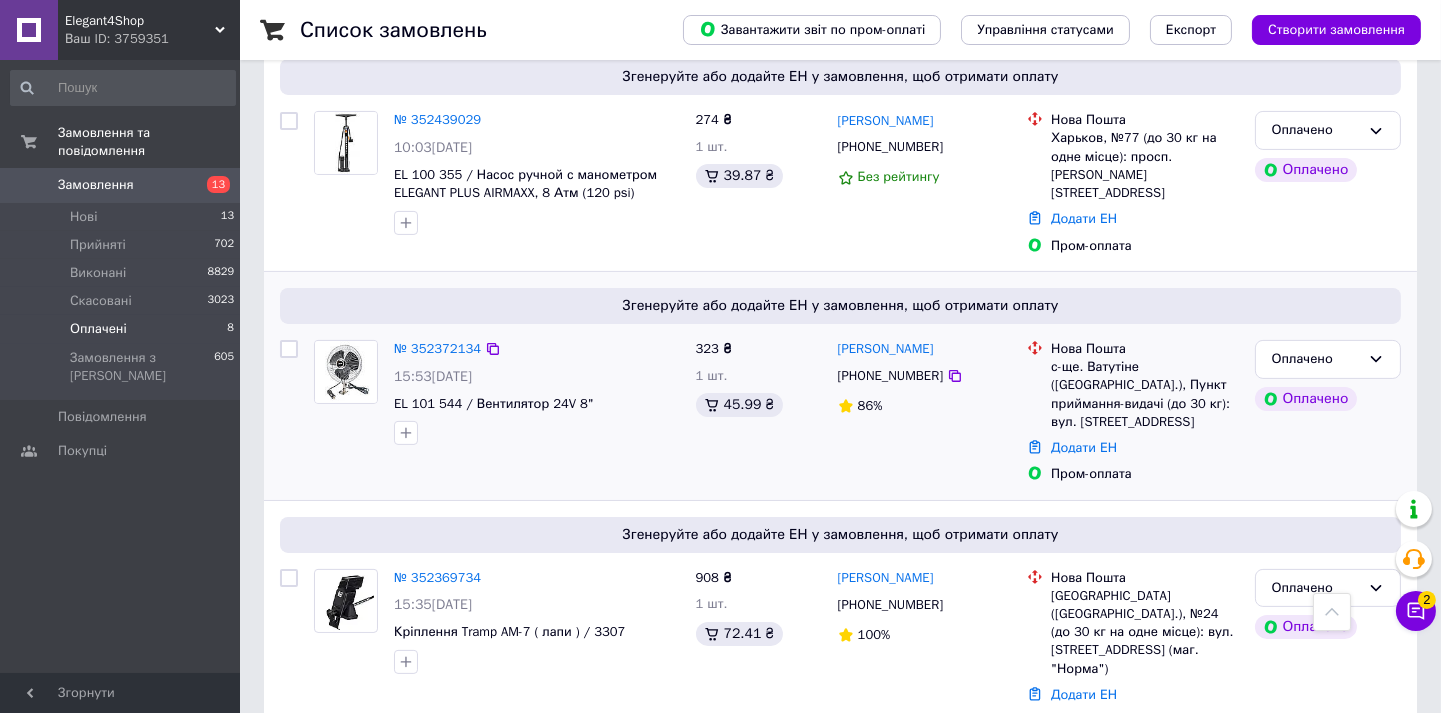 scroll, scrollTop: 750, scrollLeft: 0, axis: vertical 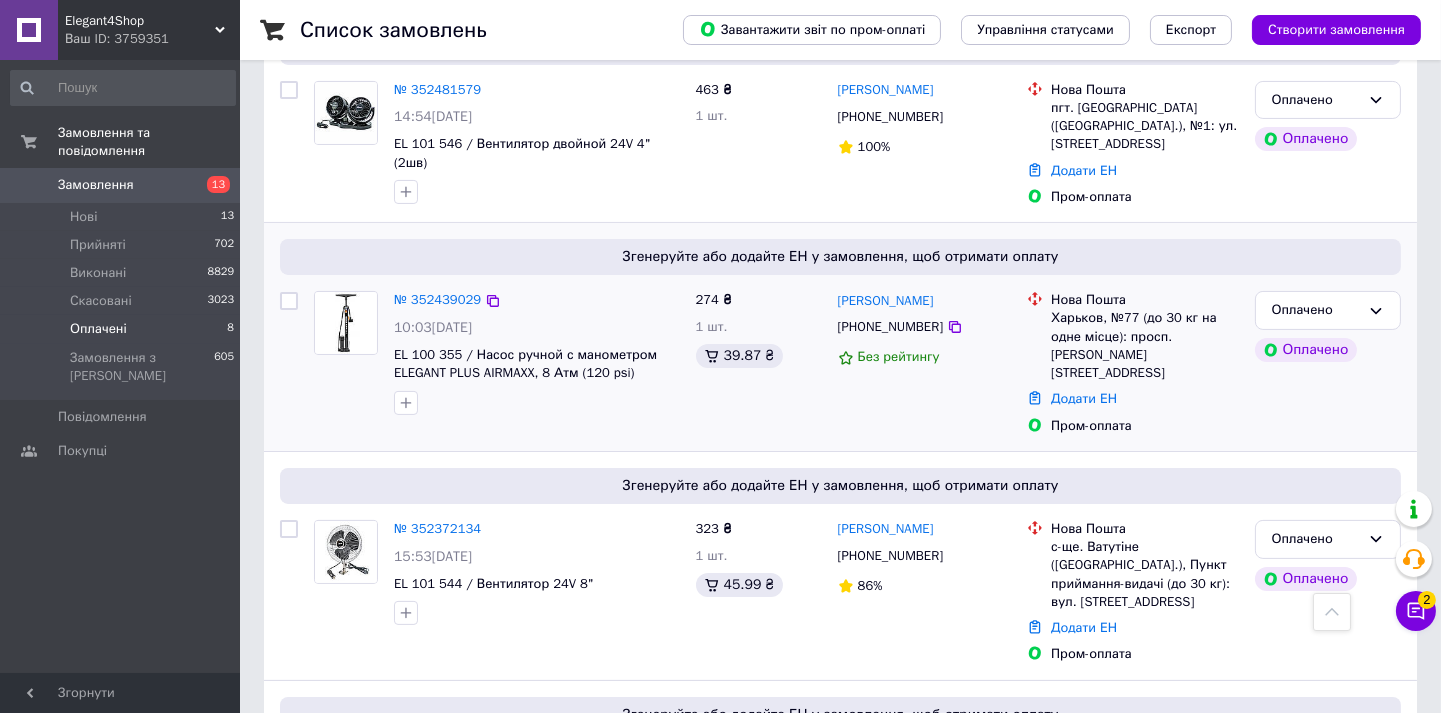 drag, startPoint x: 956, startPoint y: 272, endPoint x: 835, endPoint y: 276, distance: 121.0661 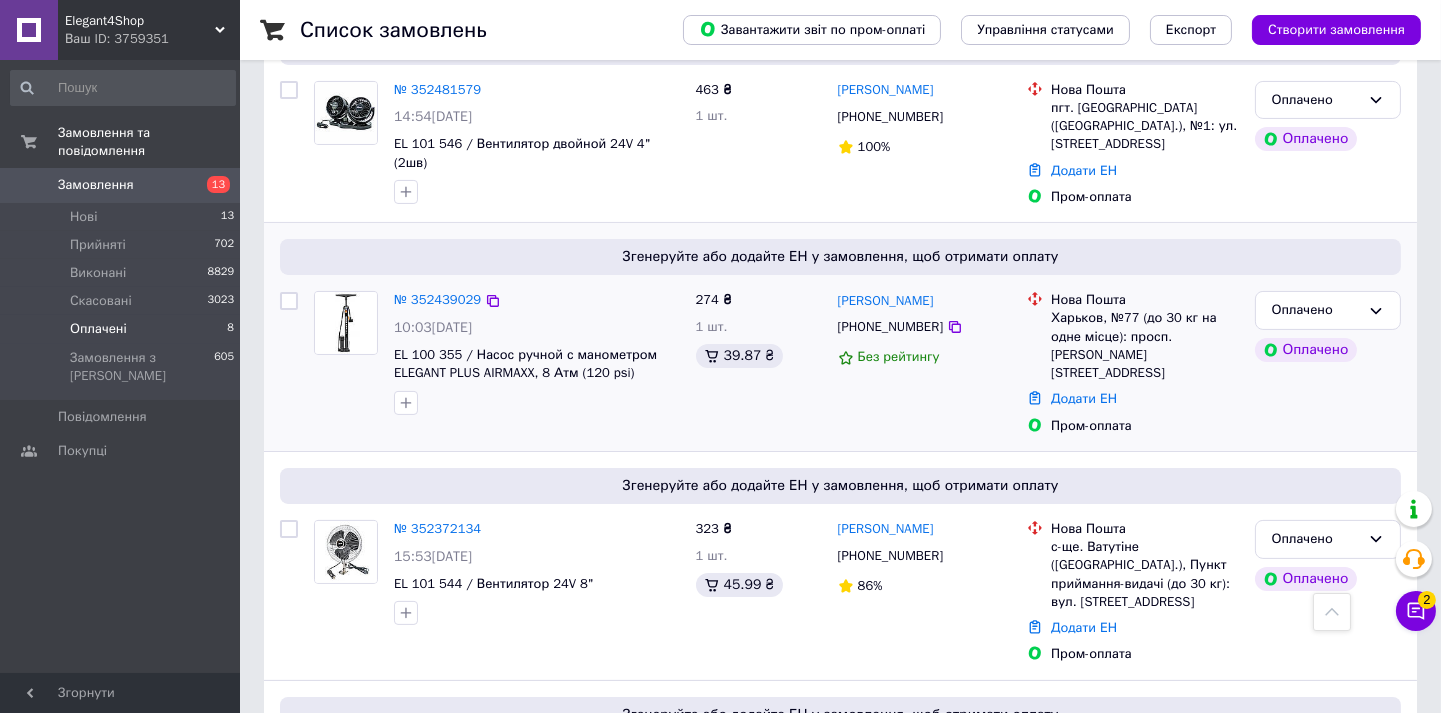 click on "Елена Левченко" at bounding box center (925, 300) 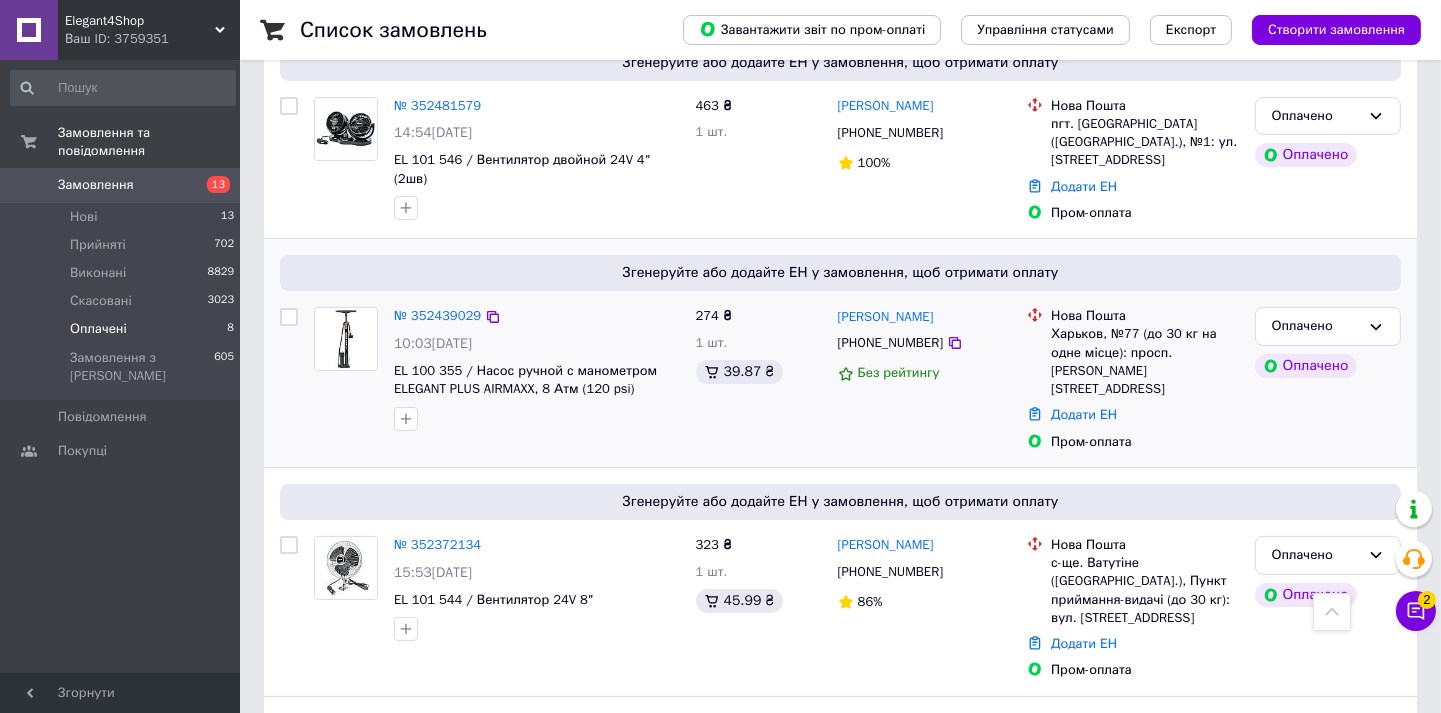 scroll, scrollTop: 555, scrollLeft: 0, axis: vertical 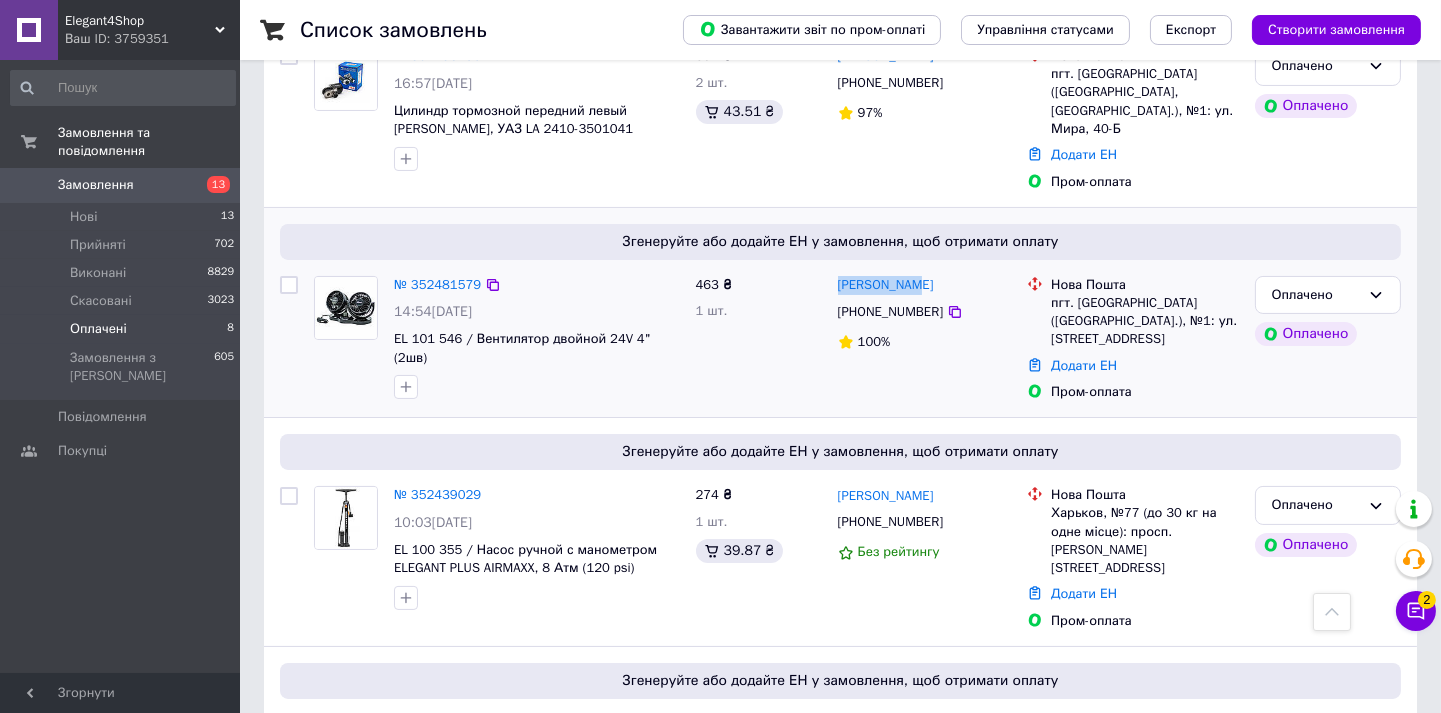 drag, startPoint x: 944, startPoint y: 283, endPoint x: 830, endPoint y: 286, distance: 114.03947 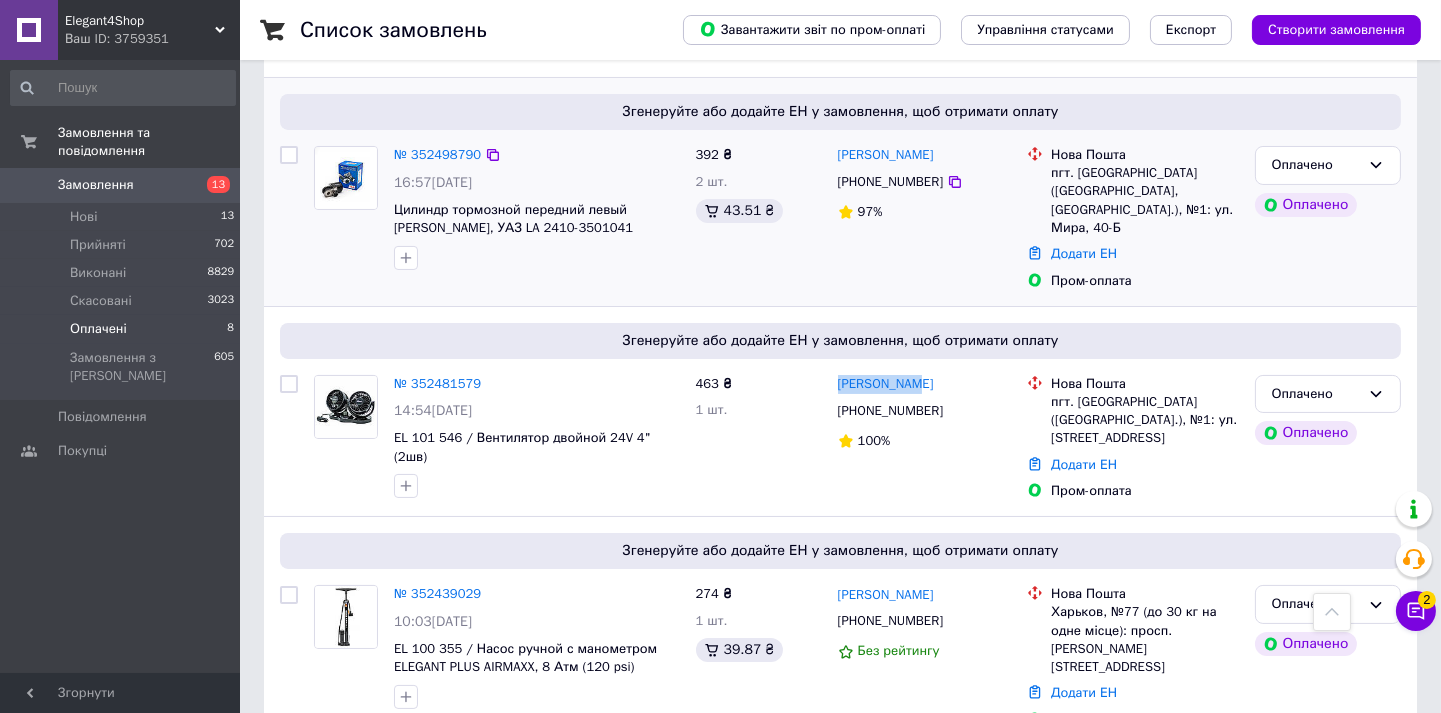 scroll, scrollTop: 222, scrollLeft: 0, axis: vertical 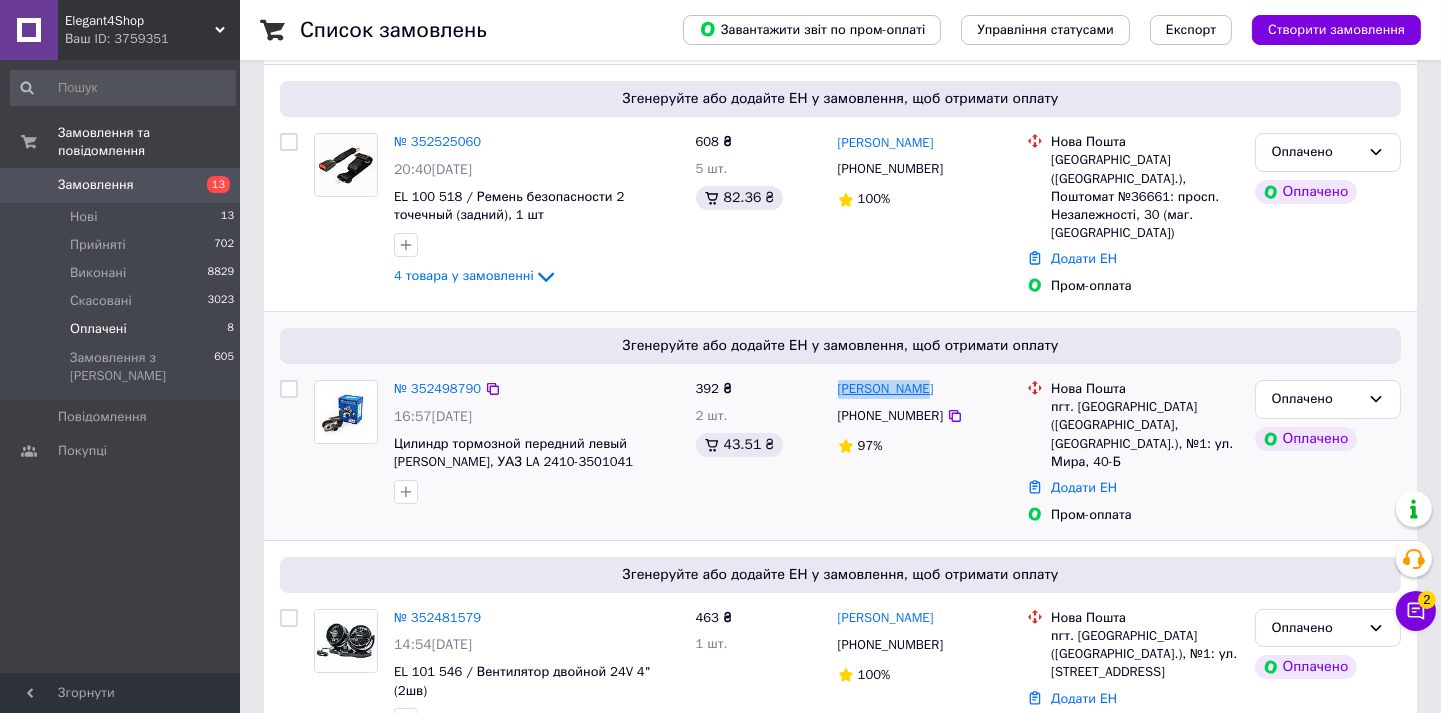 drag, startPoint x: 934, startPoint y: 386, endPoint x: 837, endPoint y: 383, distance: 97.04638 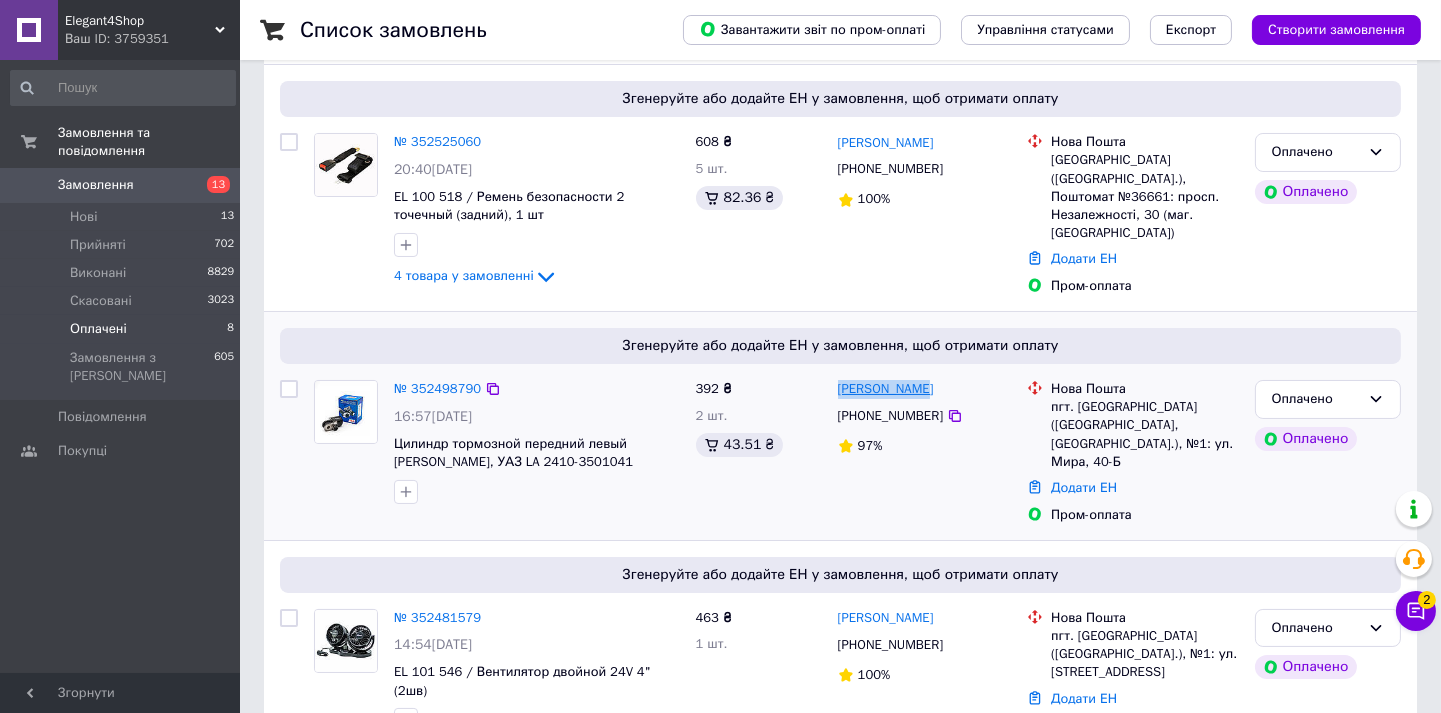 click on "Іван Руденко" at bounding box center [925, 389] 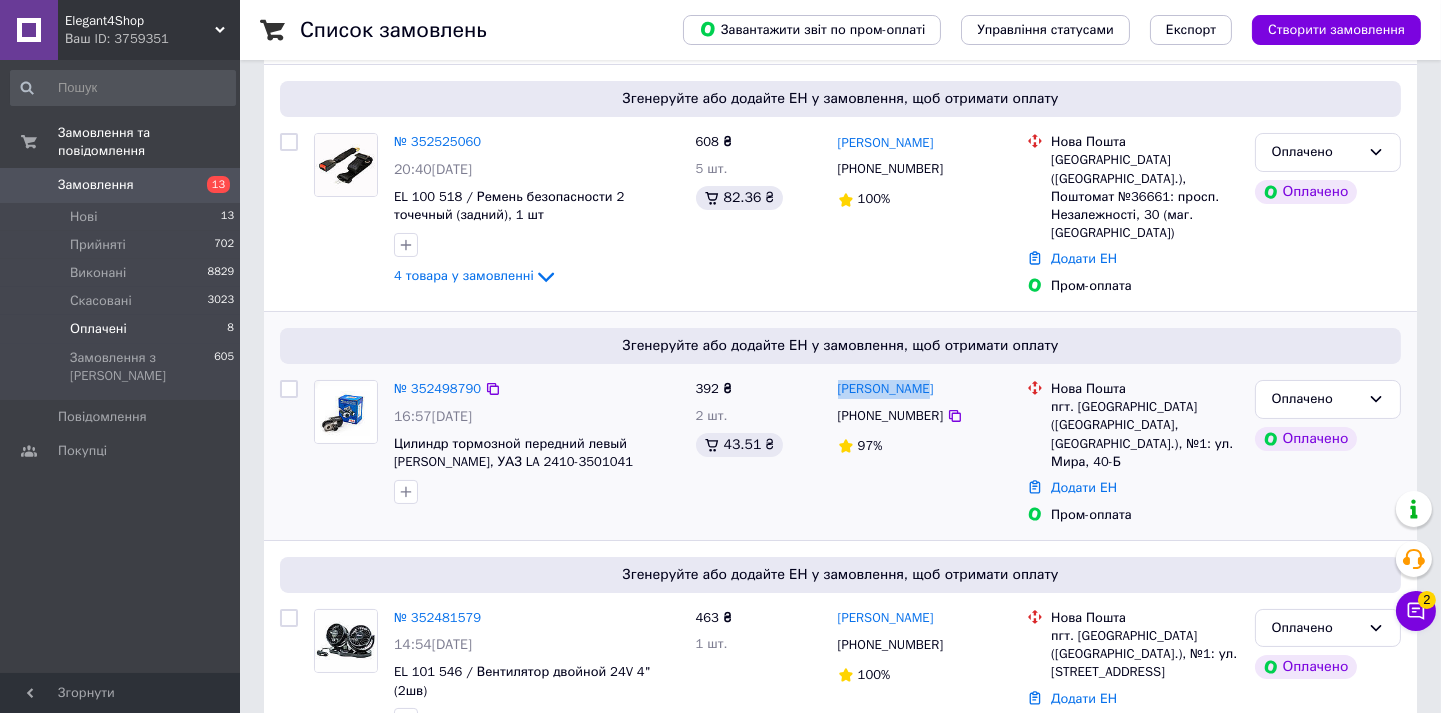 copy on "Іван Руденко" 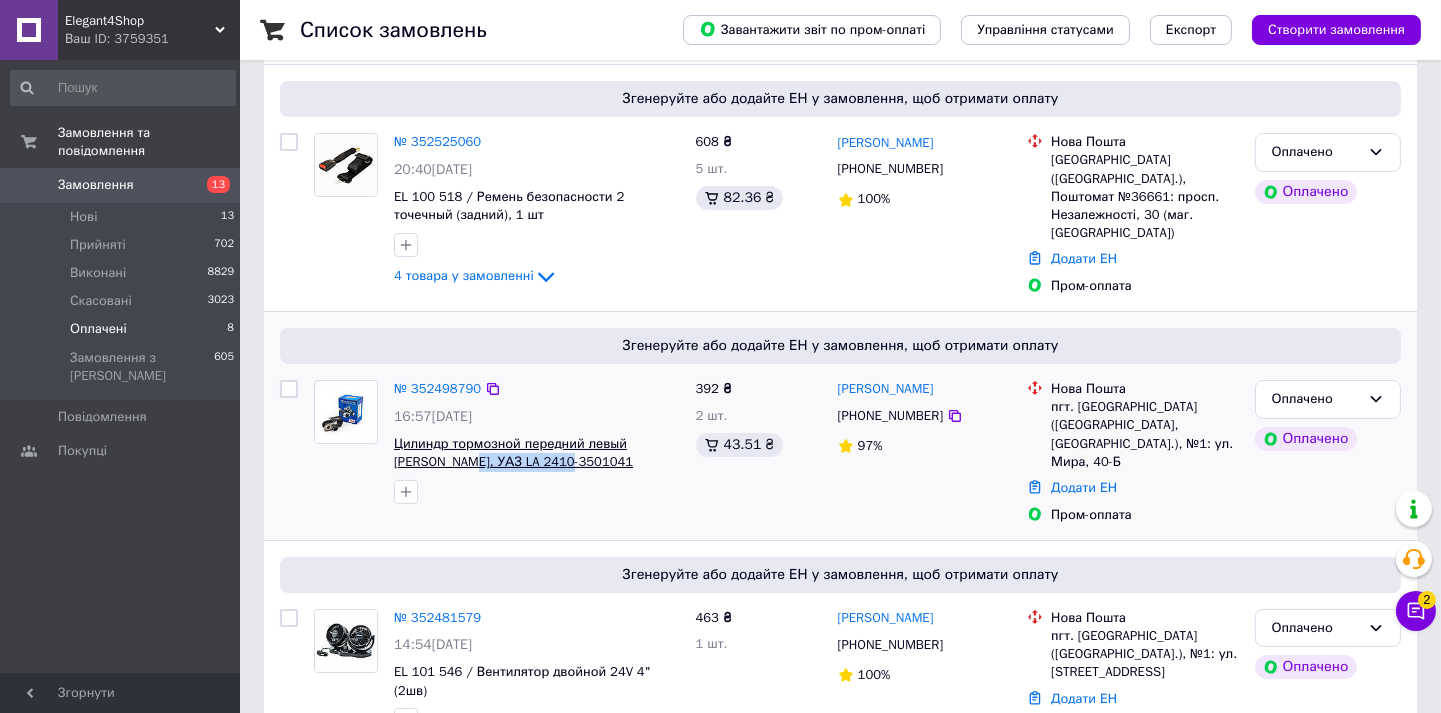 drag, startPoint x: 525, startPoint y: 457, endPoint x: 418, endPoint y: 457, distance: 107 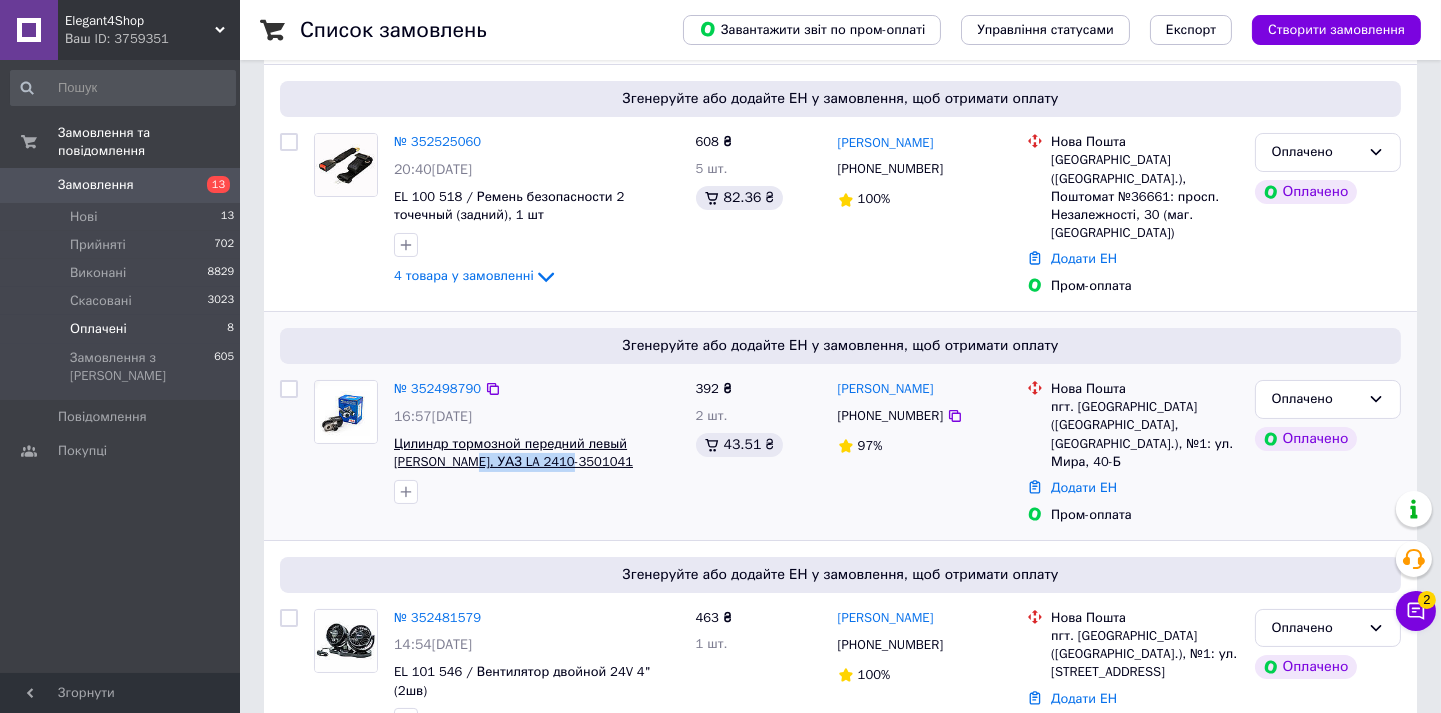 click on "Цилиндр тормозной передний левый Волга, УАЗ LA 2410-3501041" at bounding box center [537, 453] 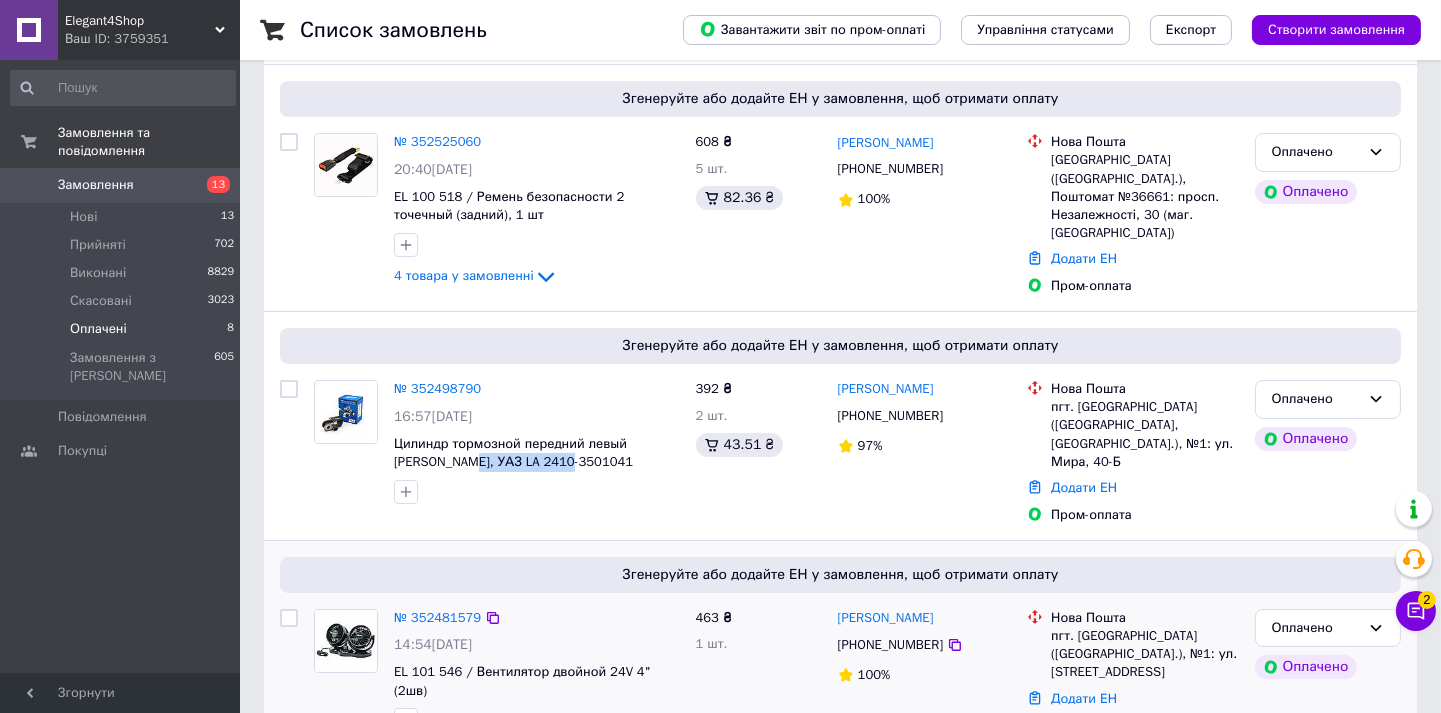 copy on "LA 2410-3501041" 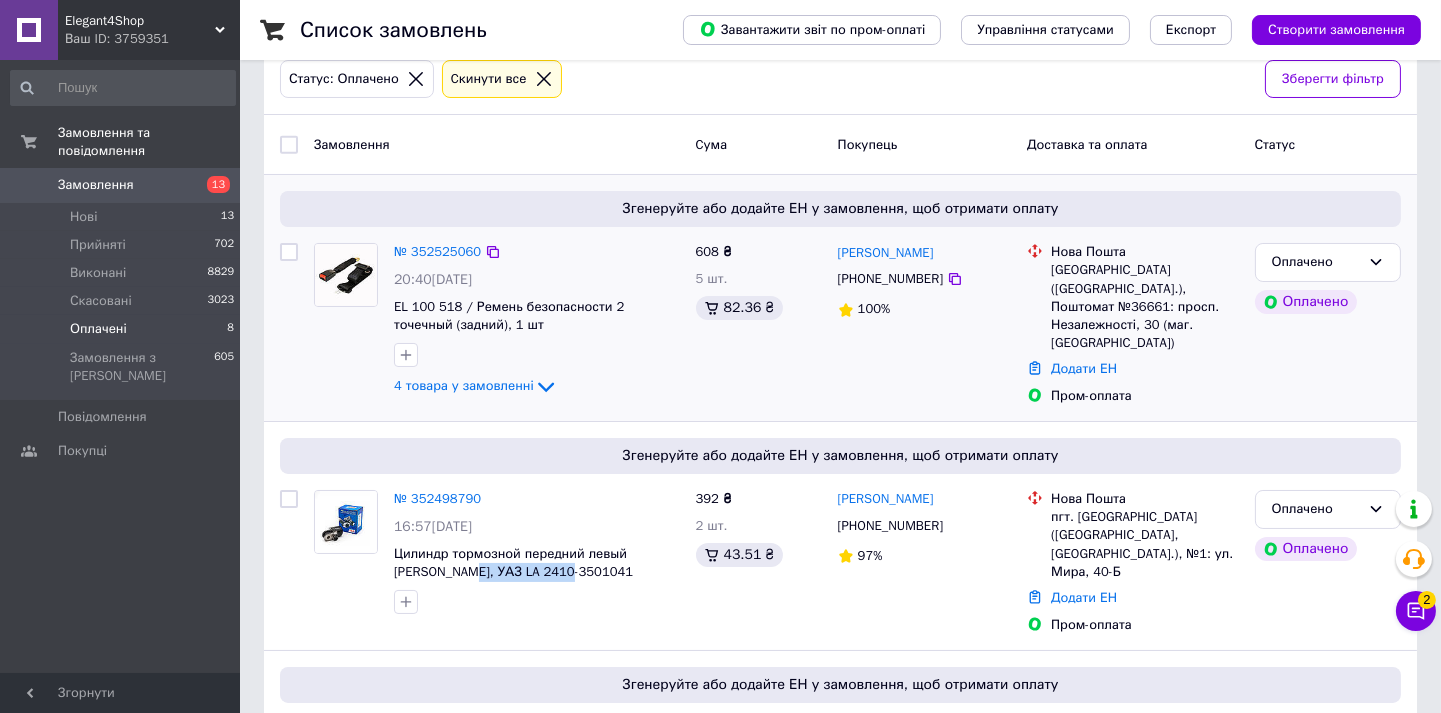 scroll, scrollTop: 111, scrollLeft: 0, axis: vertical 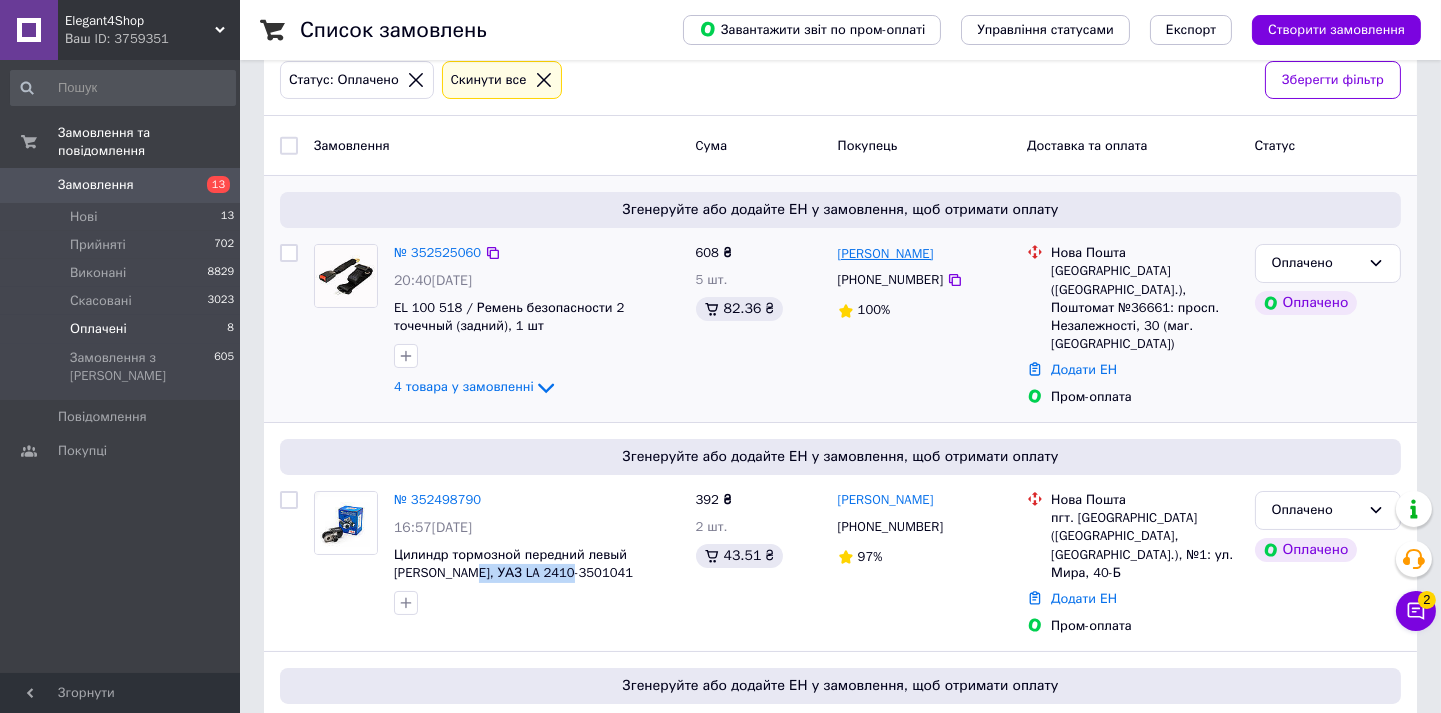 drag, startPoint x: 942, startPoint y: 251, endPoint x: 838, endPoint y: 251, distance: 104 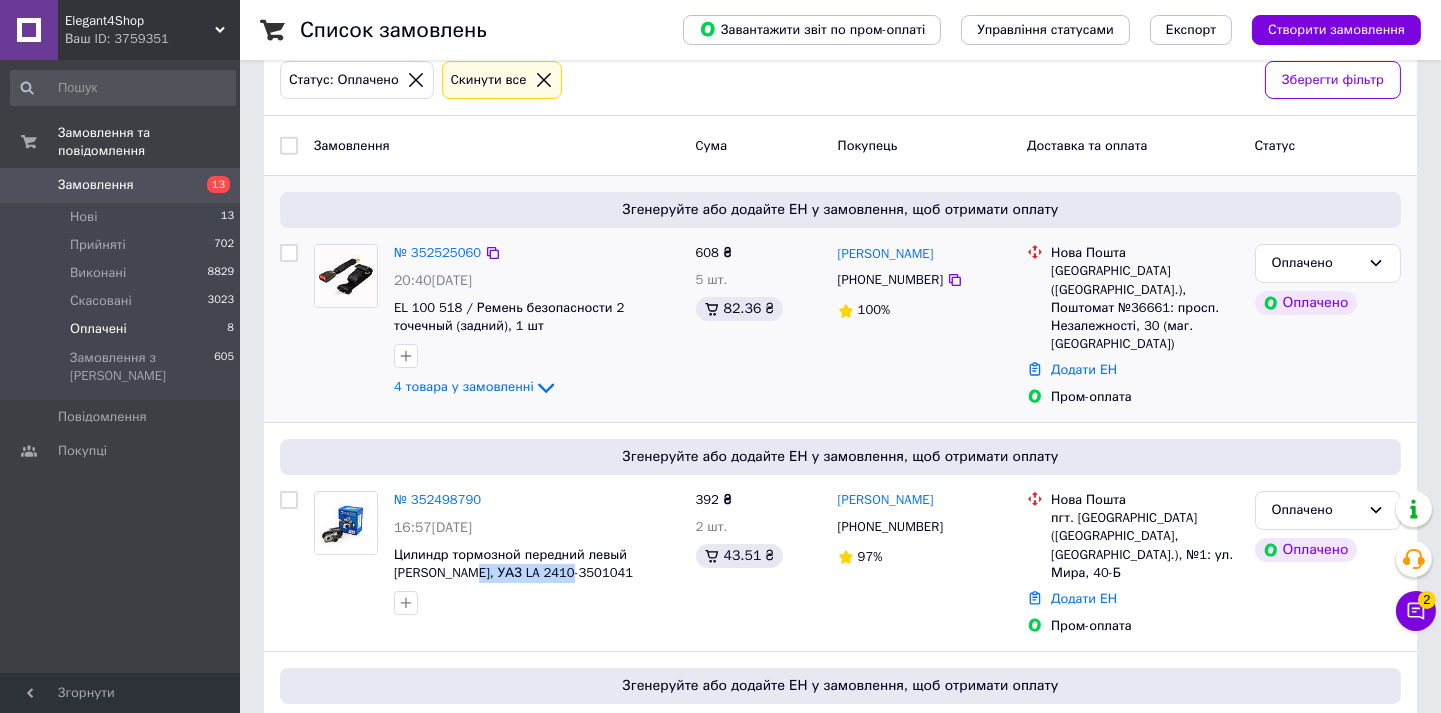 copy on "Дмитро Гангала" 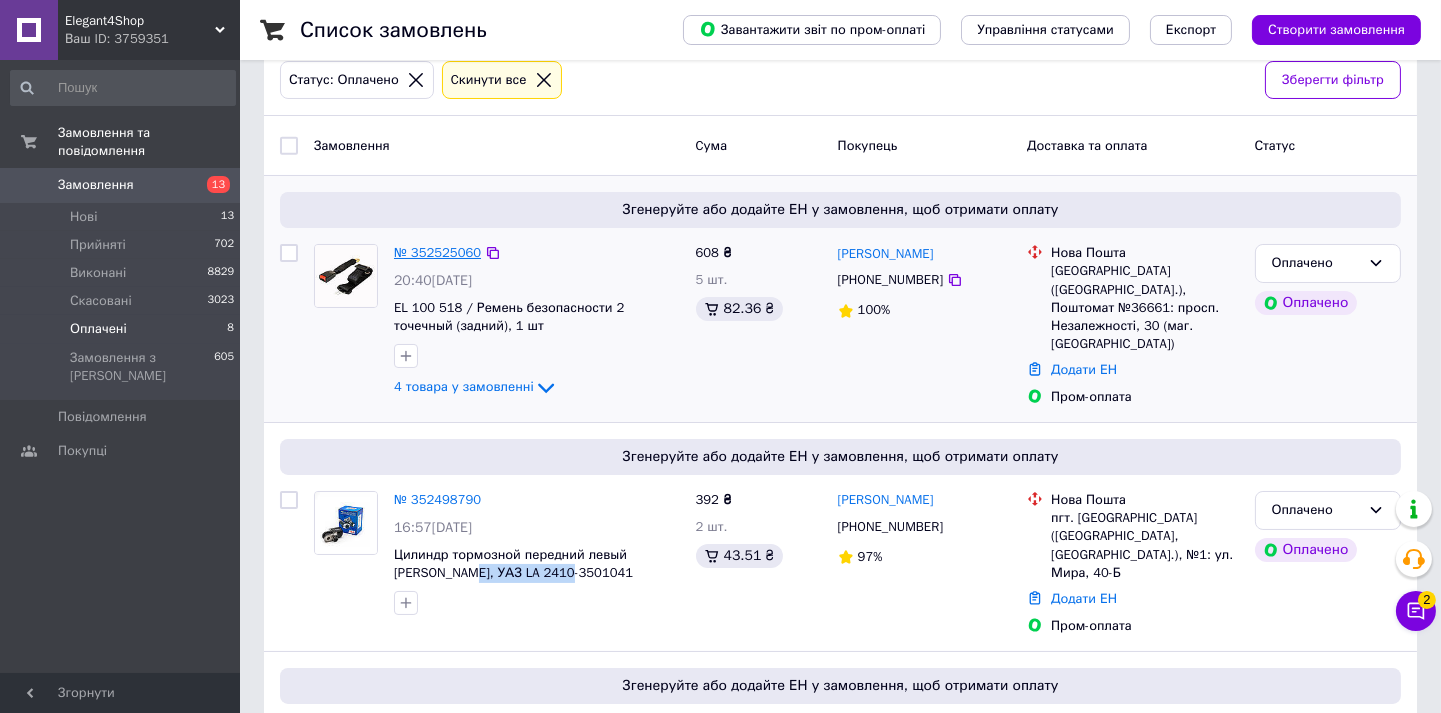 scroll, scrollTop: 23, scrollLeft: 0, axis: vertical 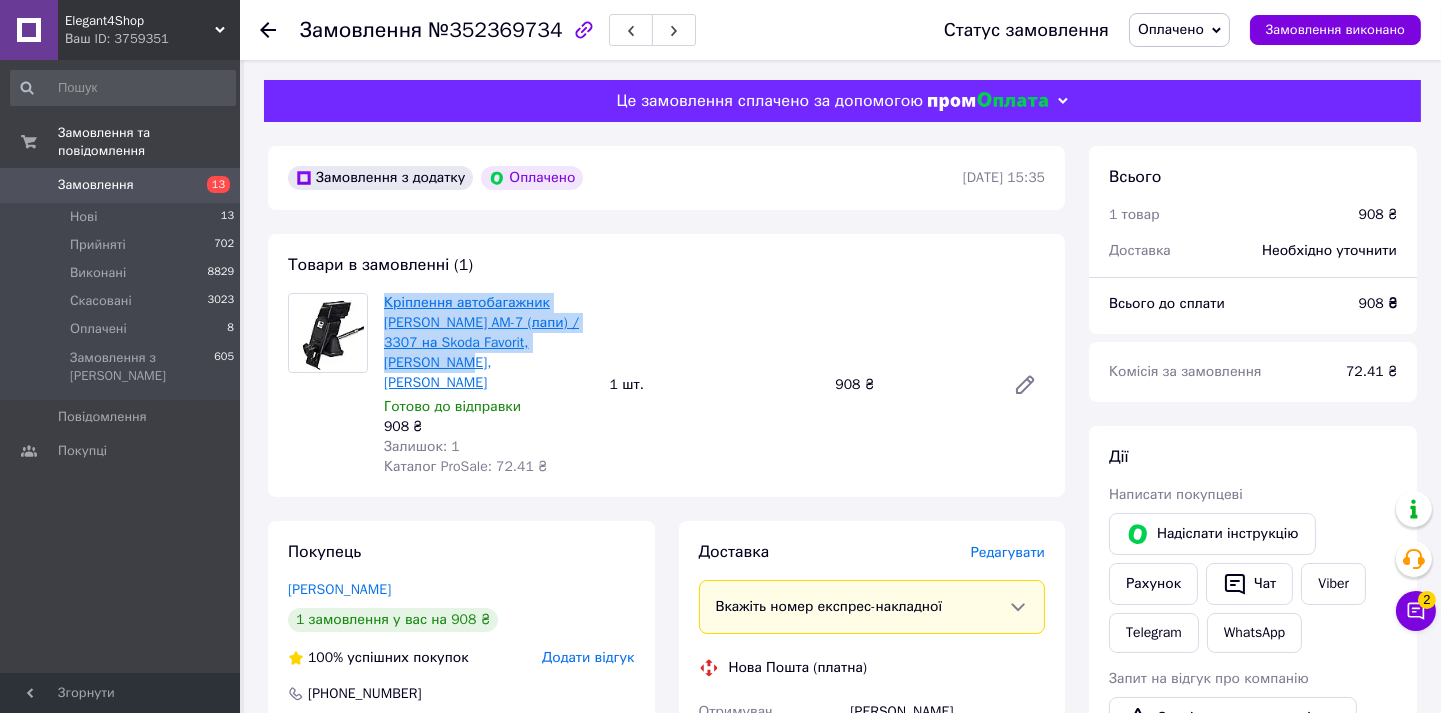 drag, startPoint x: 442, startPoint y: 331, endPoint x: 384, endPoint y: 297, distance: 67.23094 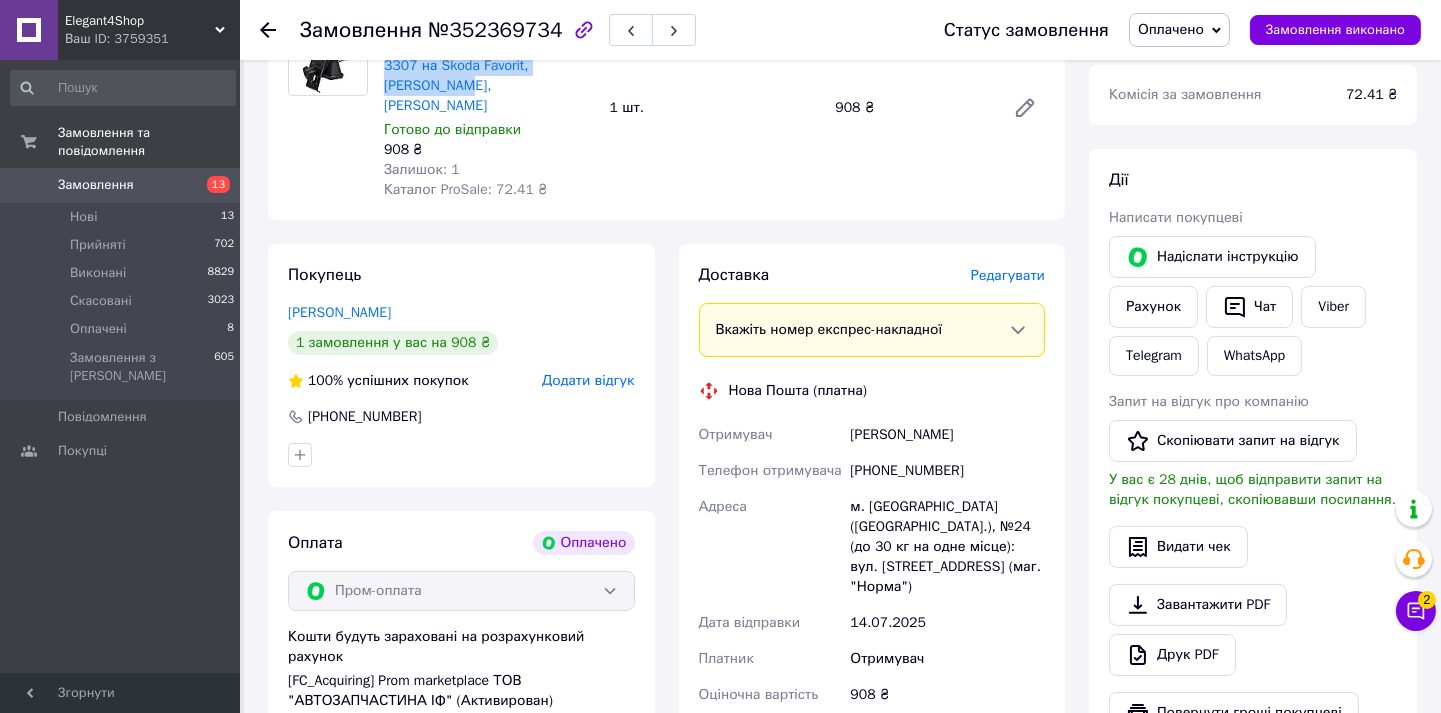 scroll, scrollTop: 333, scrollLeft: 0, axis: vertical 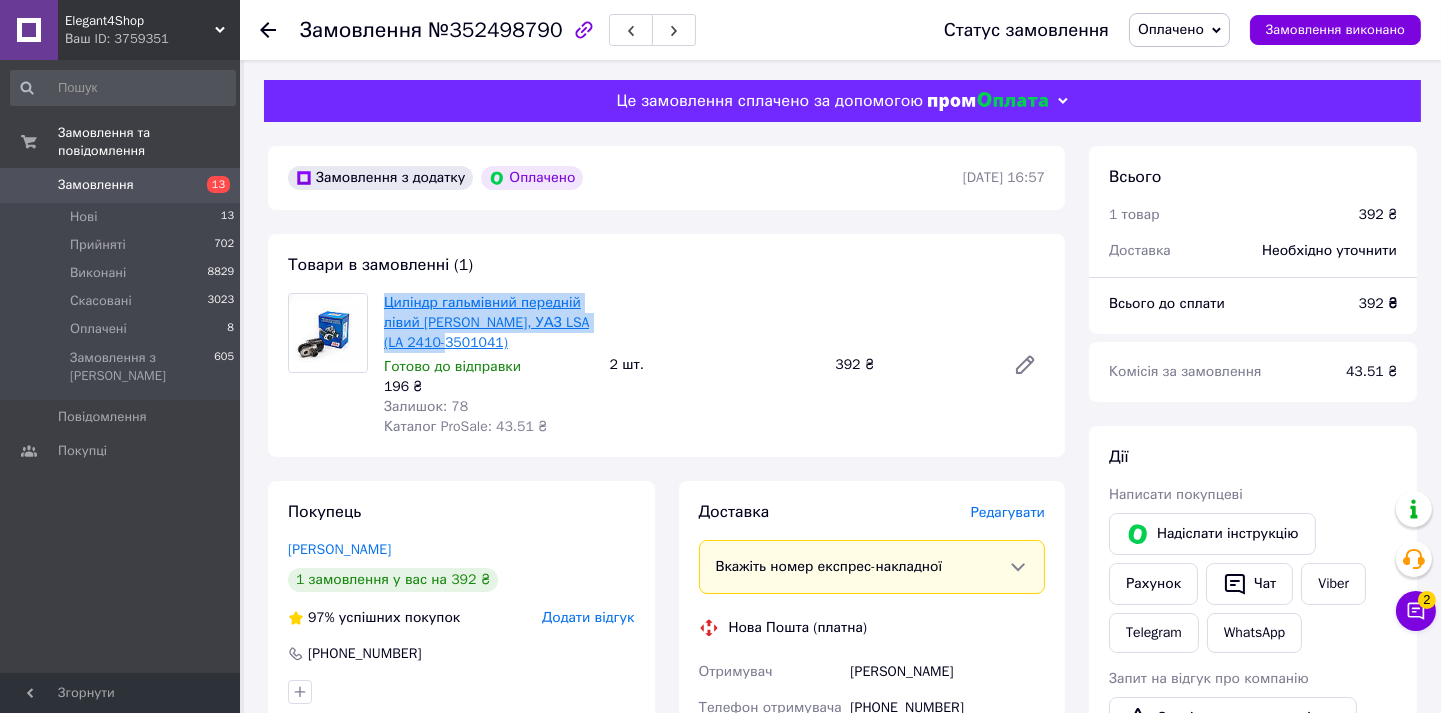 drag, startPoint x: 446, startPoint y: 348, endPoint x: 386, endPoint y: 306, distance: 73.239334 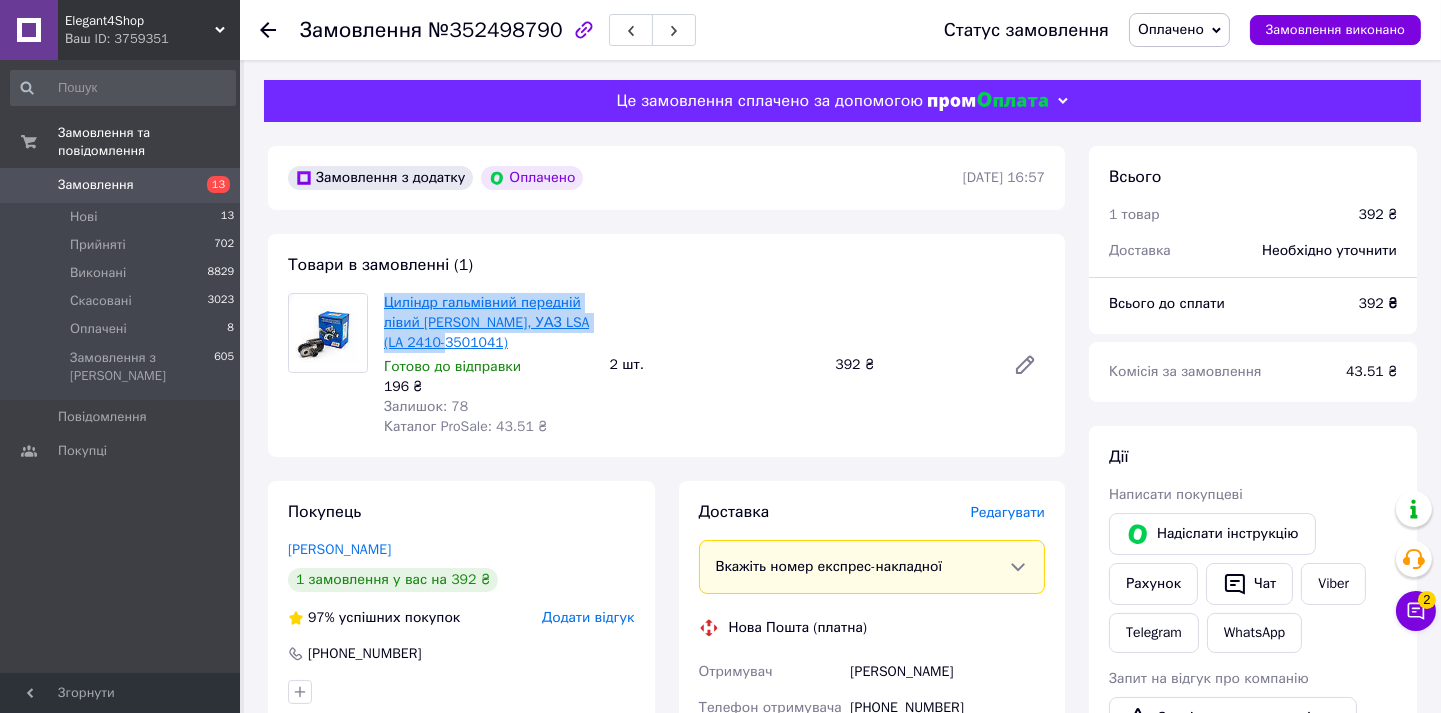 click on "Циліндр гальмівний передній лівий [PERSON_NAME], УАЗ LSA (LA  2410-3501041)" at bounding box center (489, 323) 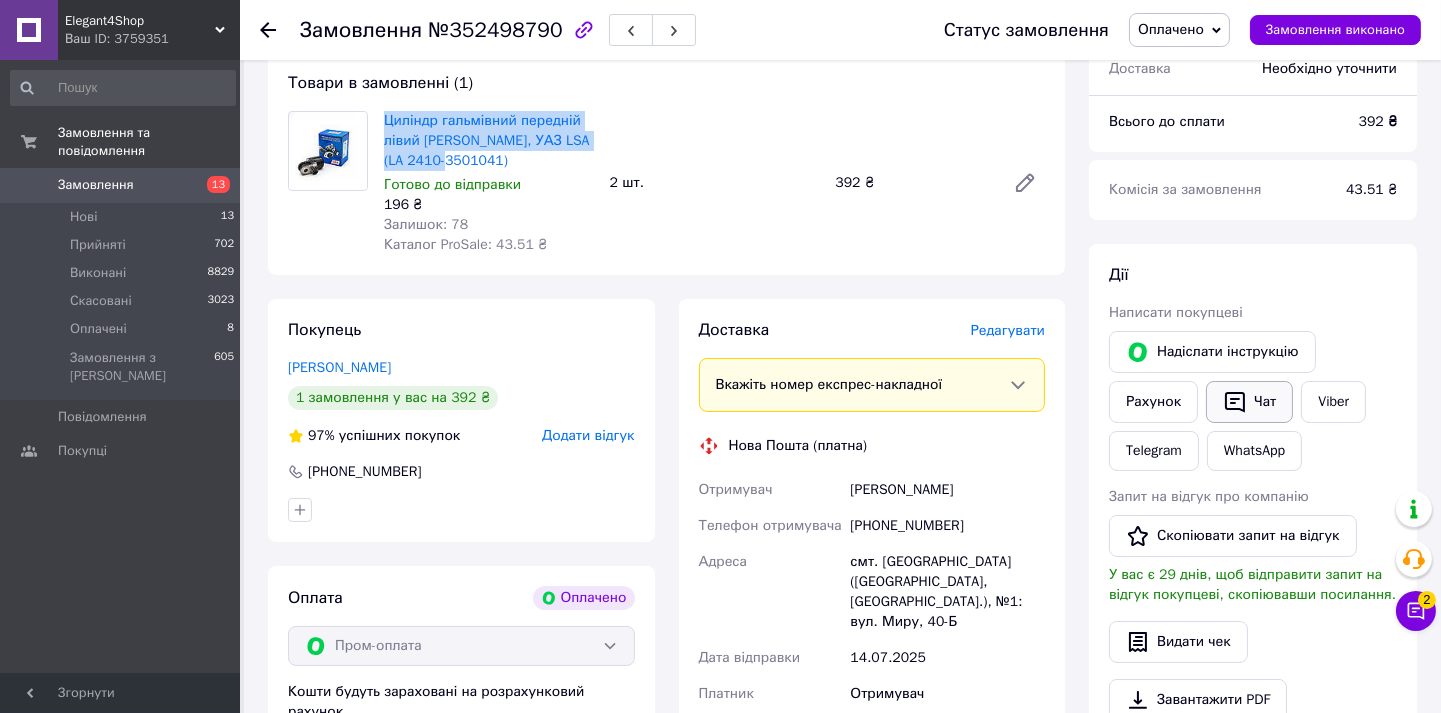 scroll, scrollTop: 222, scrollLeft: 0, axis: vertical 